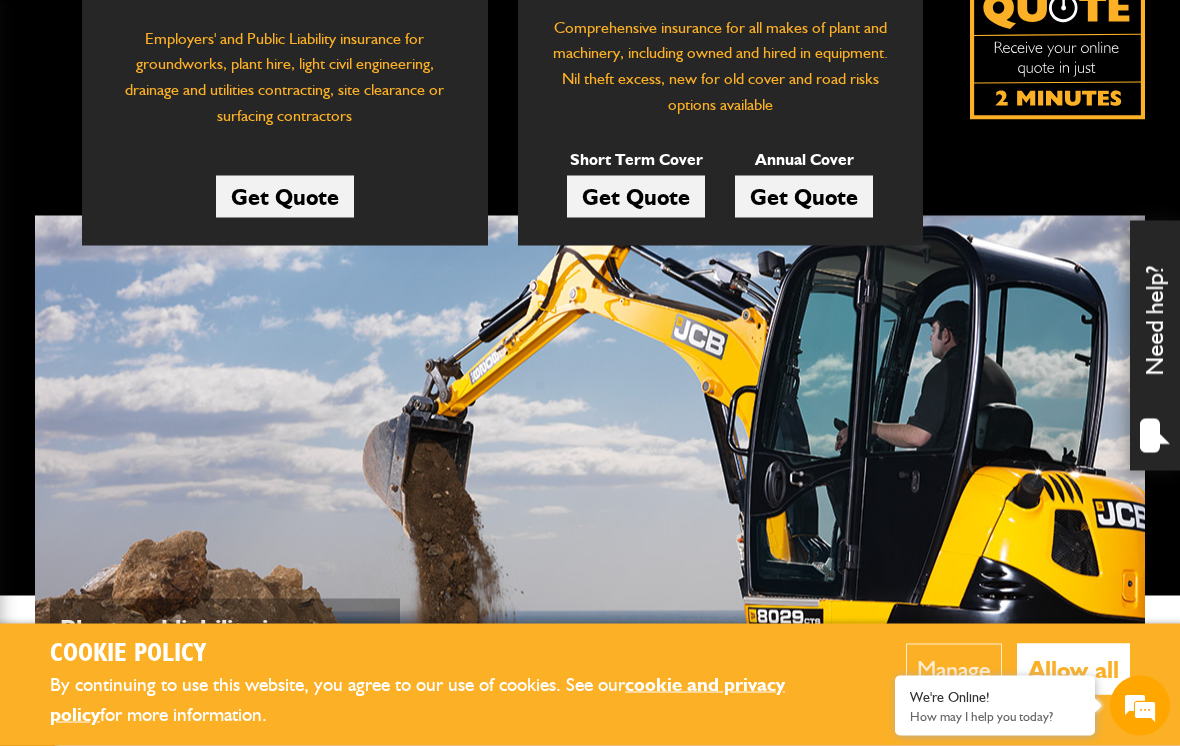 scroll, scrollTop: 490, scrollLeft: 0, axis: vertical 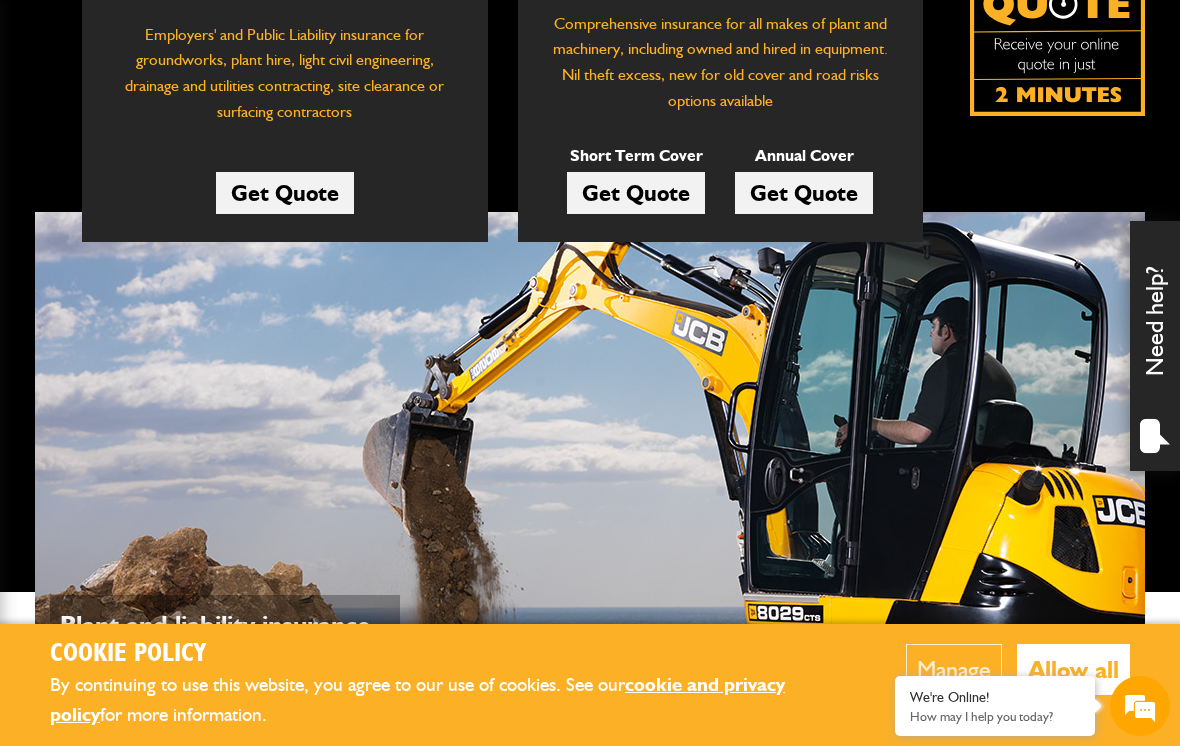 click on "Get Quote" at bounding box center (804, 193) 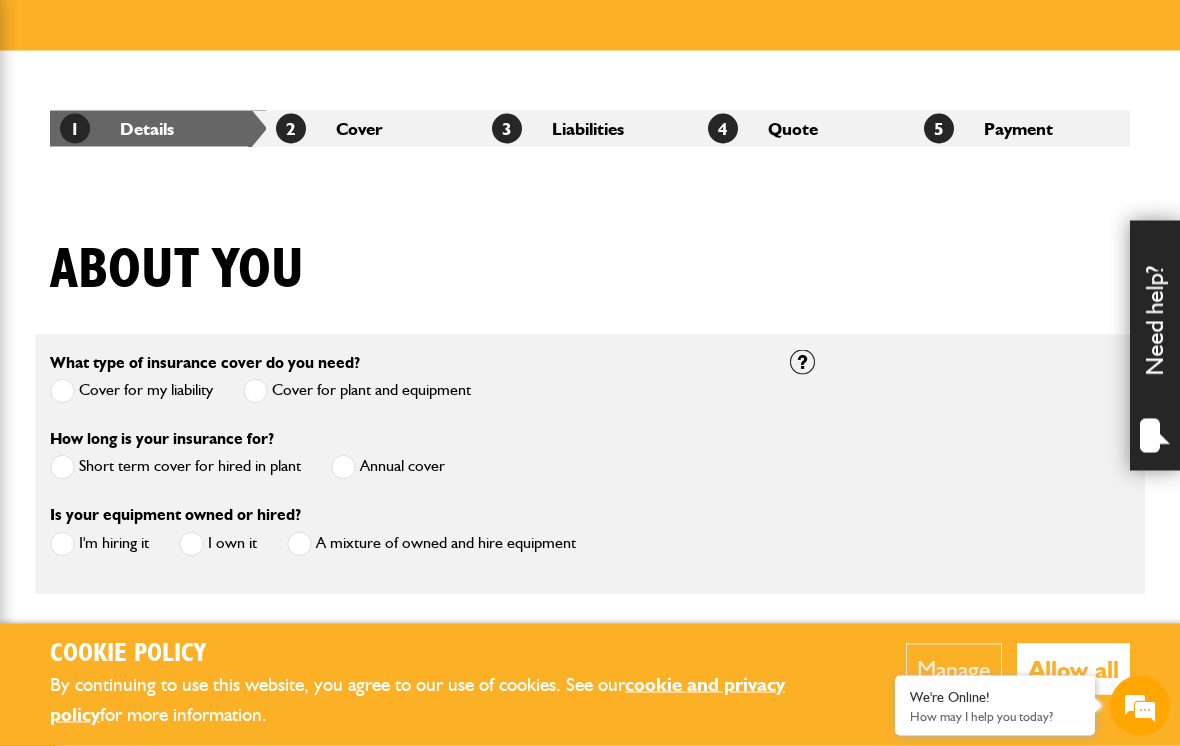 scroll, scrollTop: 285, scrollLeft: 0, axis: vertical 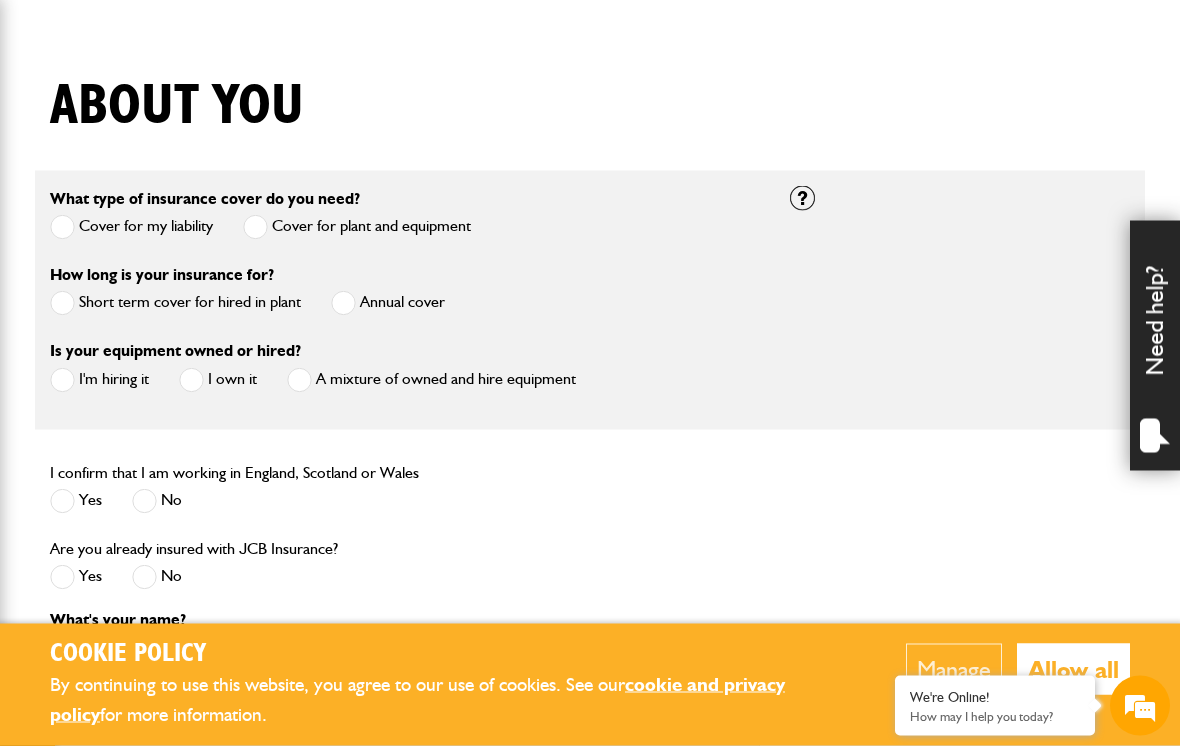 click on "Annual cover" at bounding box center (388, 303) 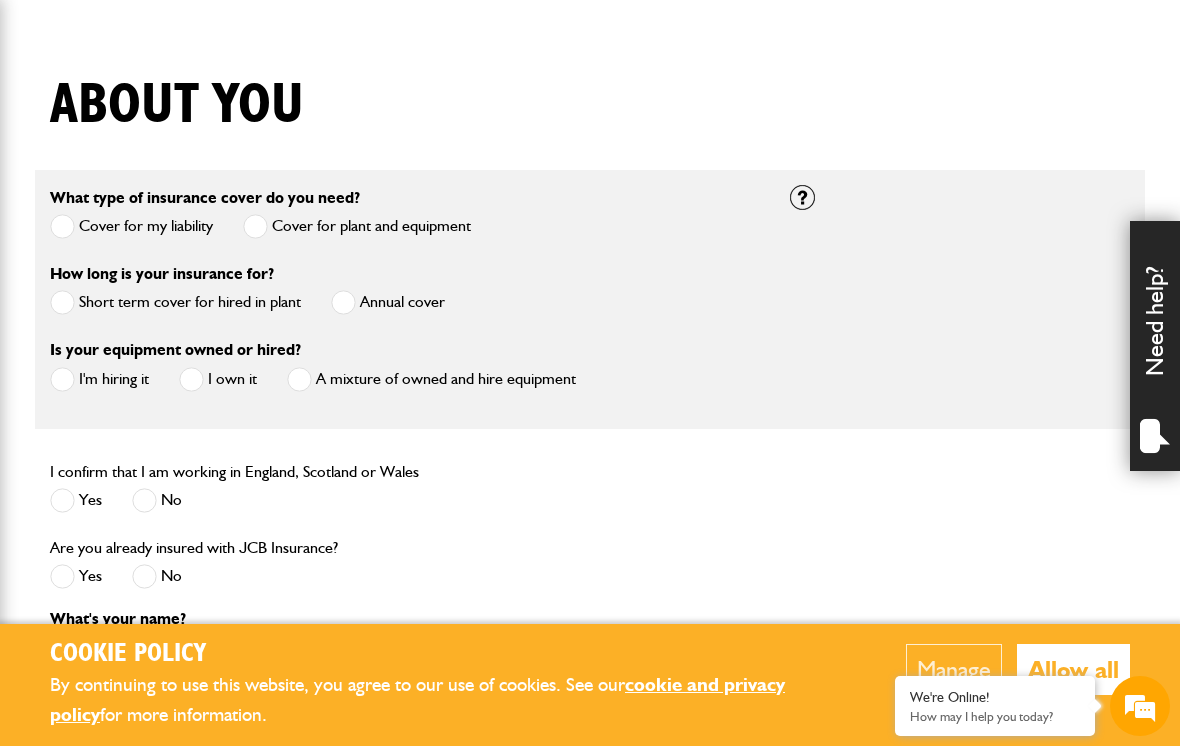 click at bounding box center [191, 379] 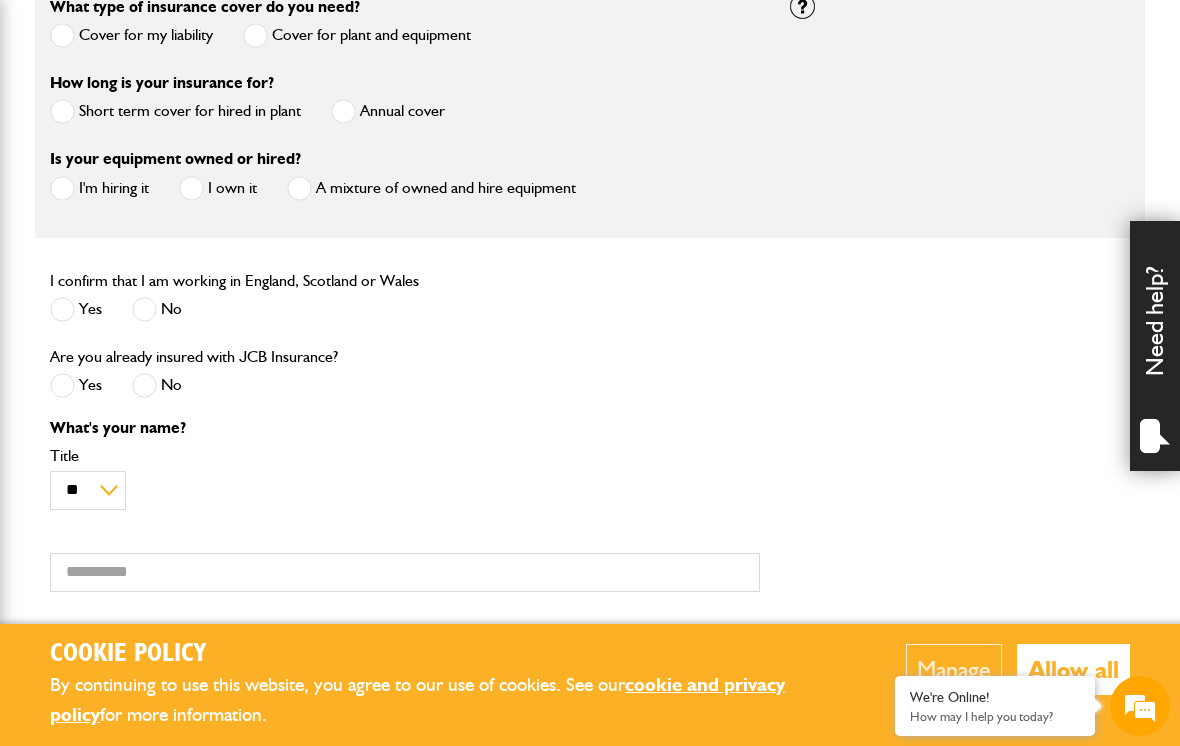 scroll, scrollTop: 650, scrollLeft: 0, axis: vertical 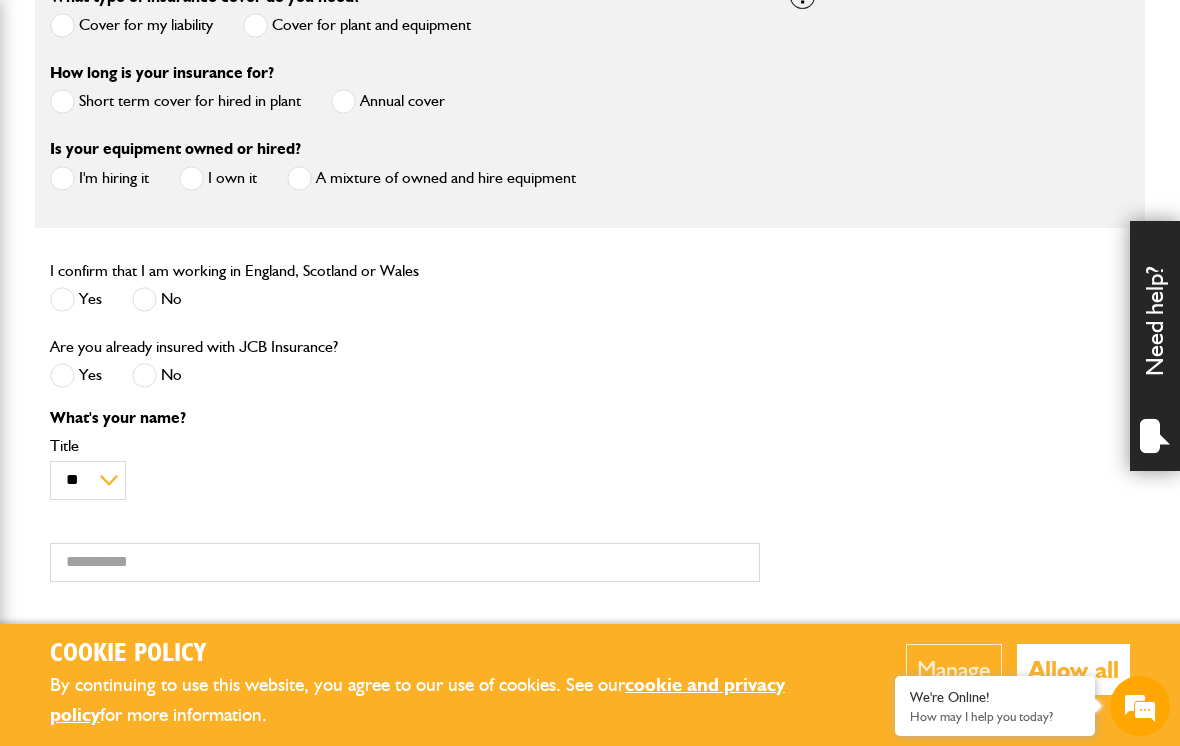 click at bounding box center (62, 299) 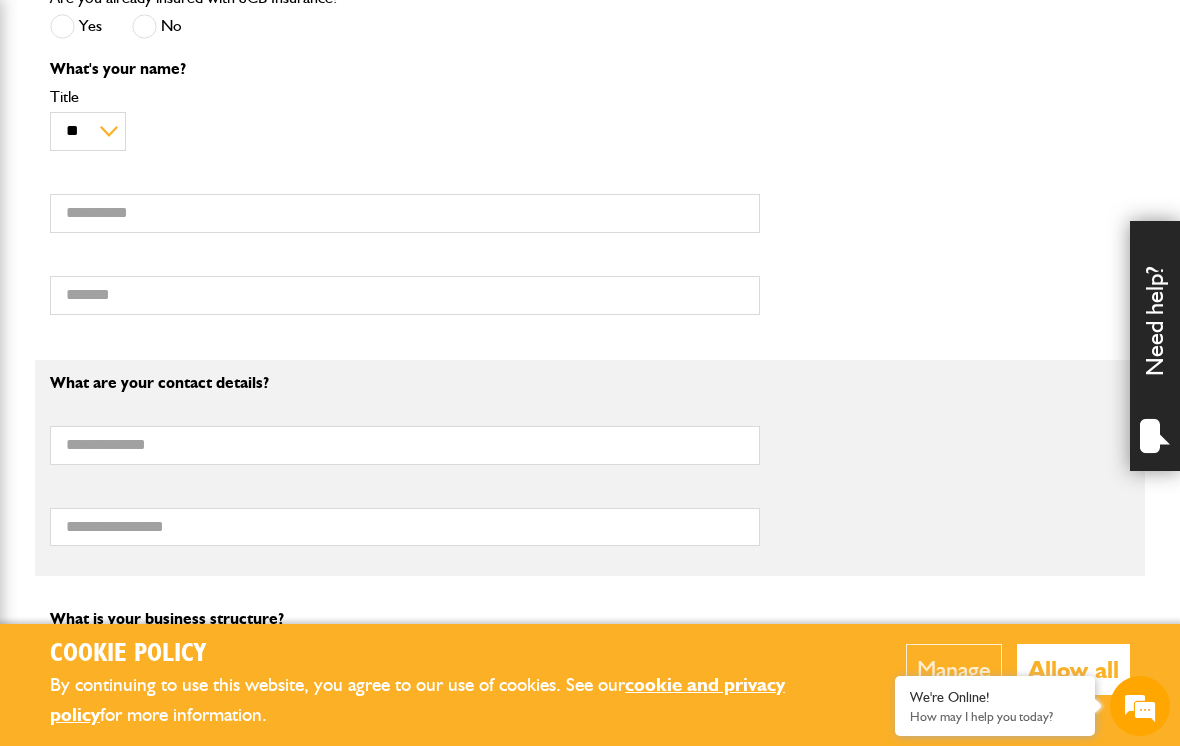 scroll, scrollTop: 998, scrollLeft: 0, axis: vertical 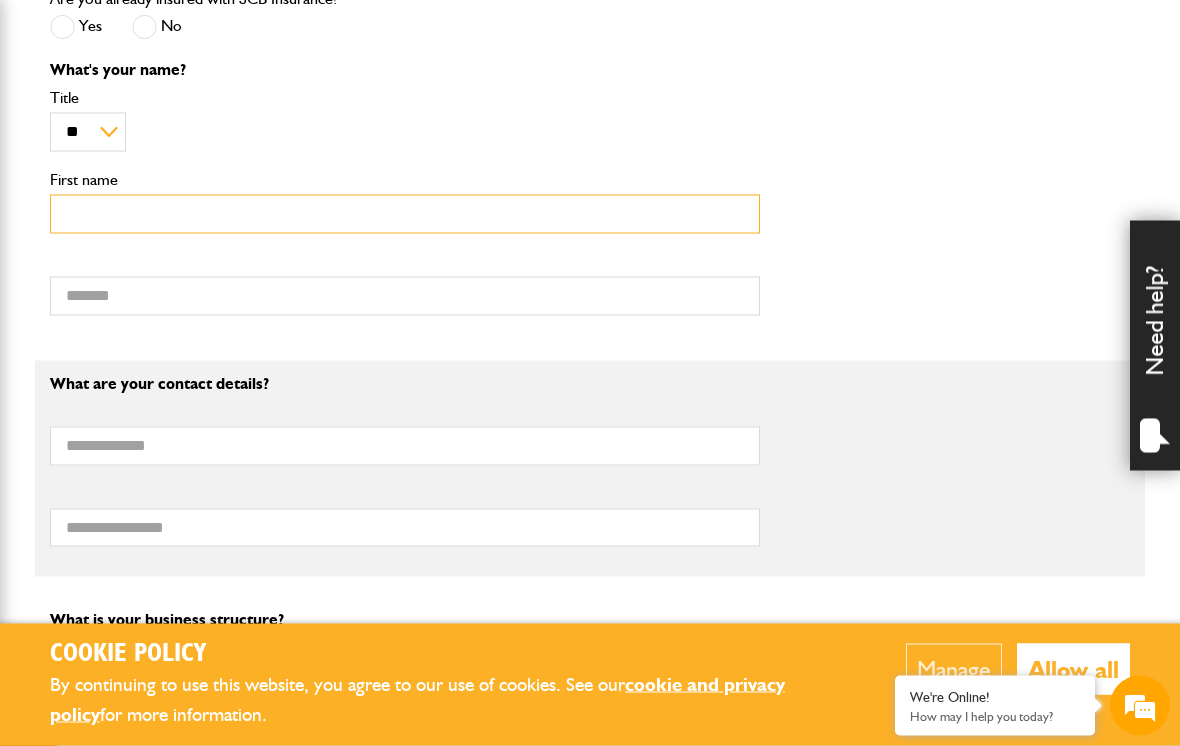 click on "First name" at bounding box center (405, 214) 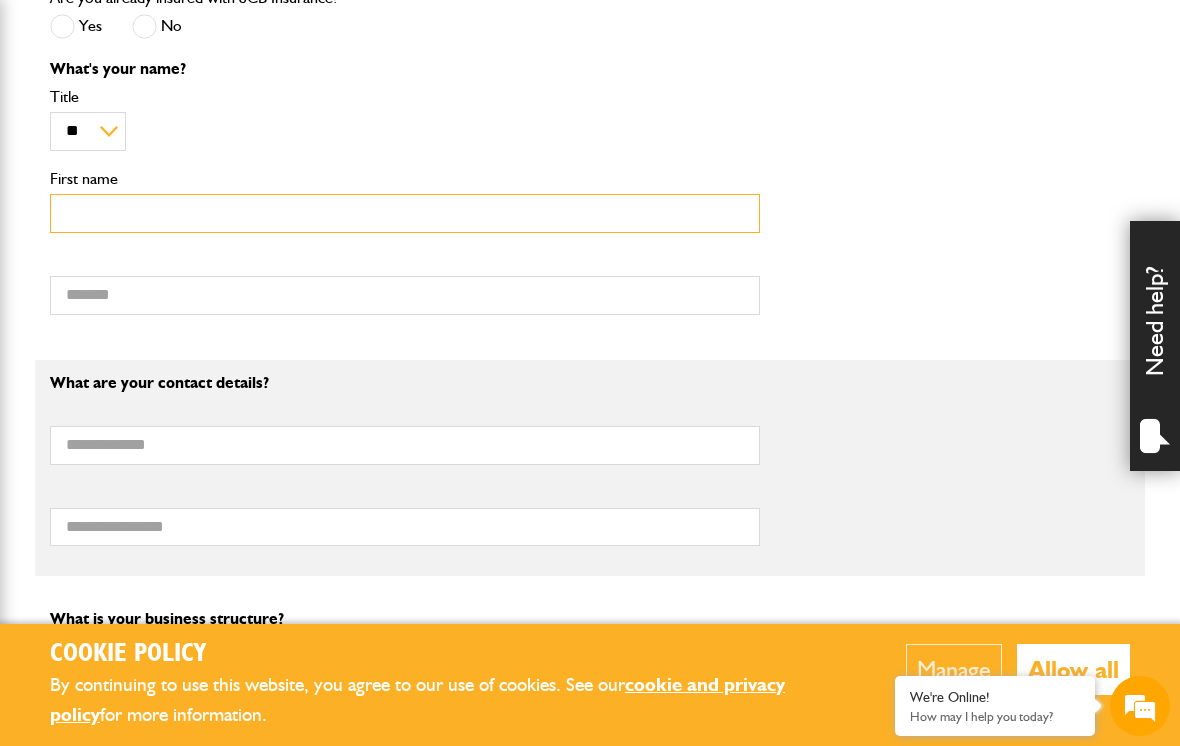 scroll, scrollTop: 998, scrollLeft: 0, axis: vertical 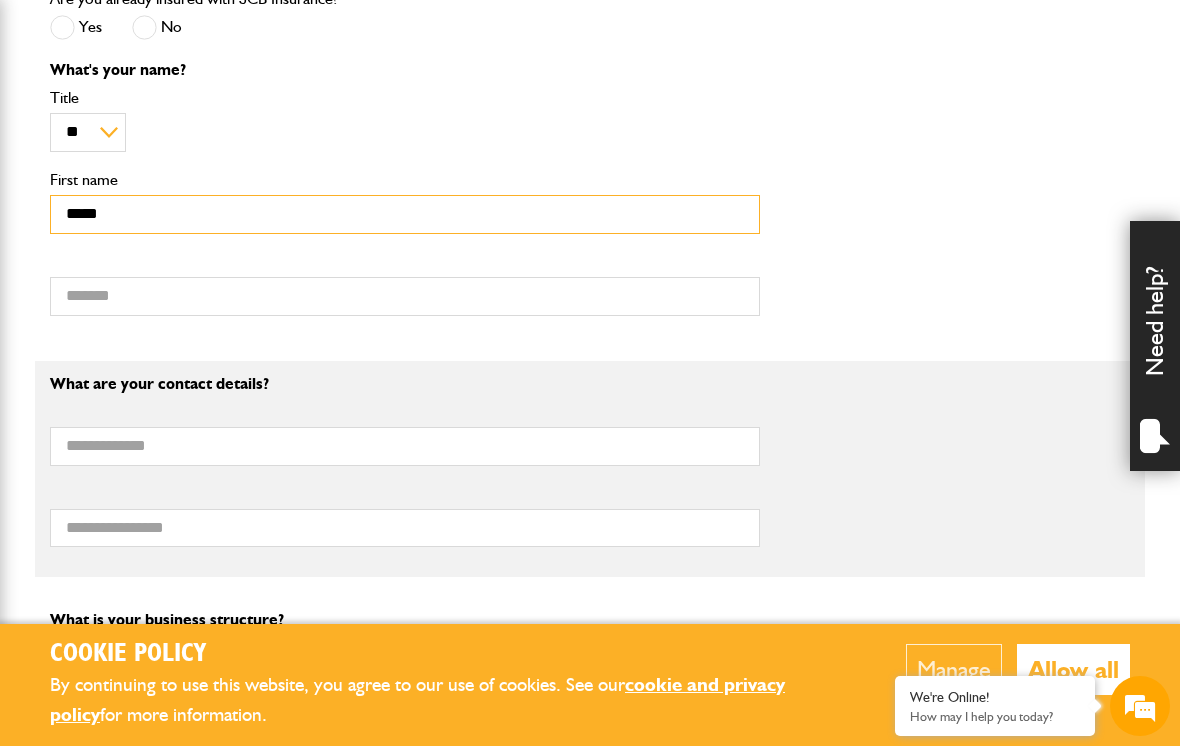 type on "****" 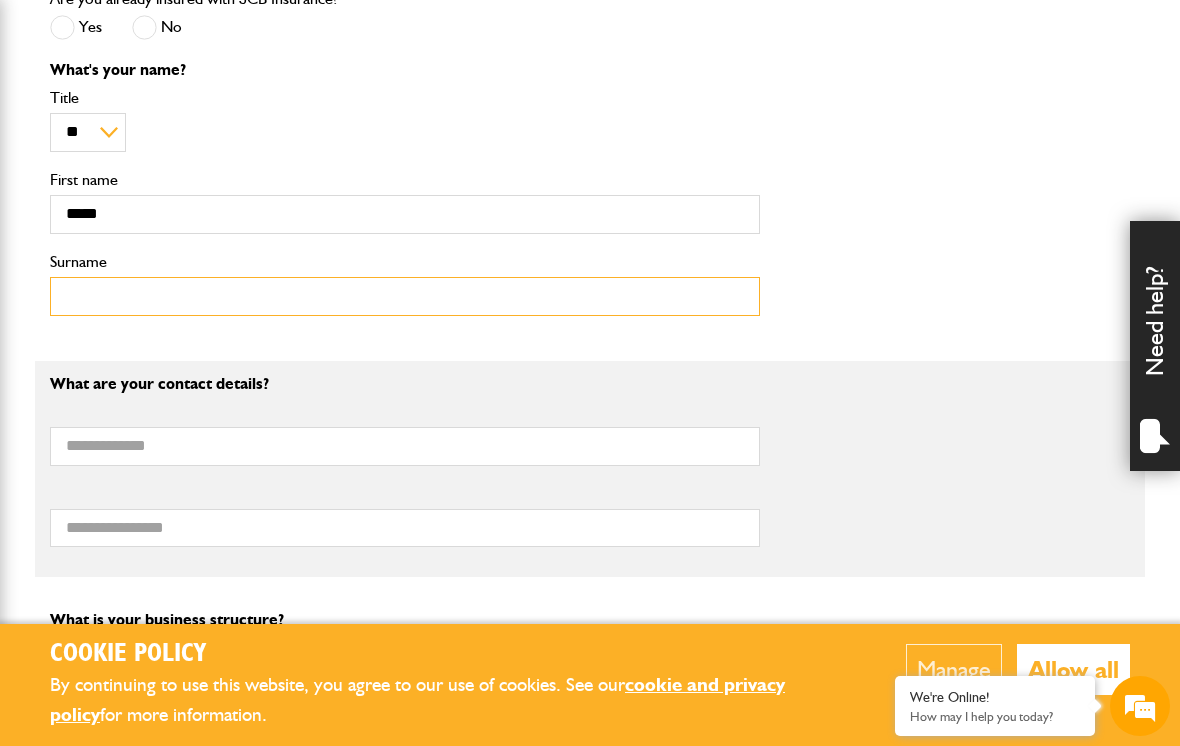 click on "Surname" at bounding box center (405, 296) 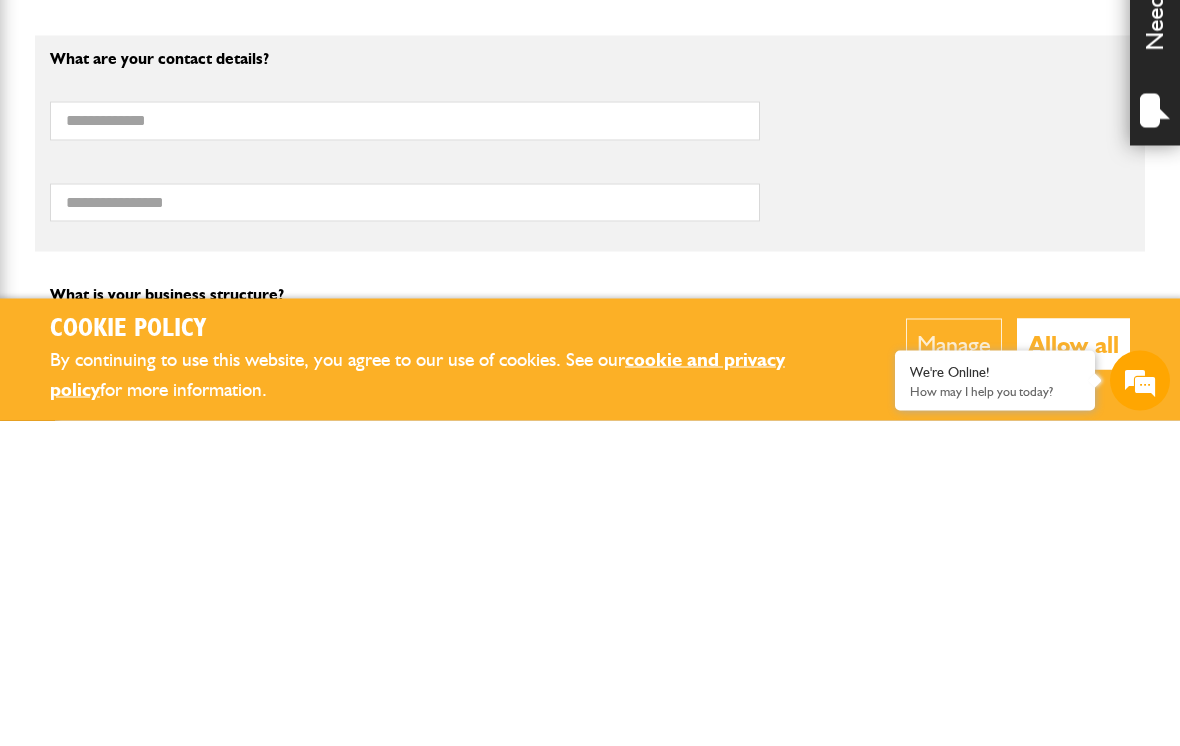 type on "*****" 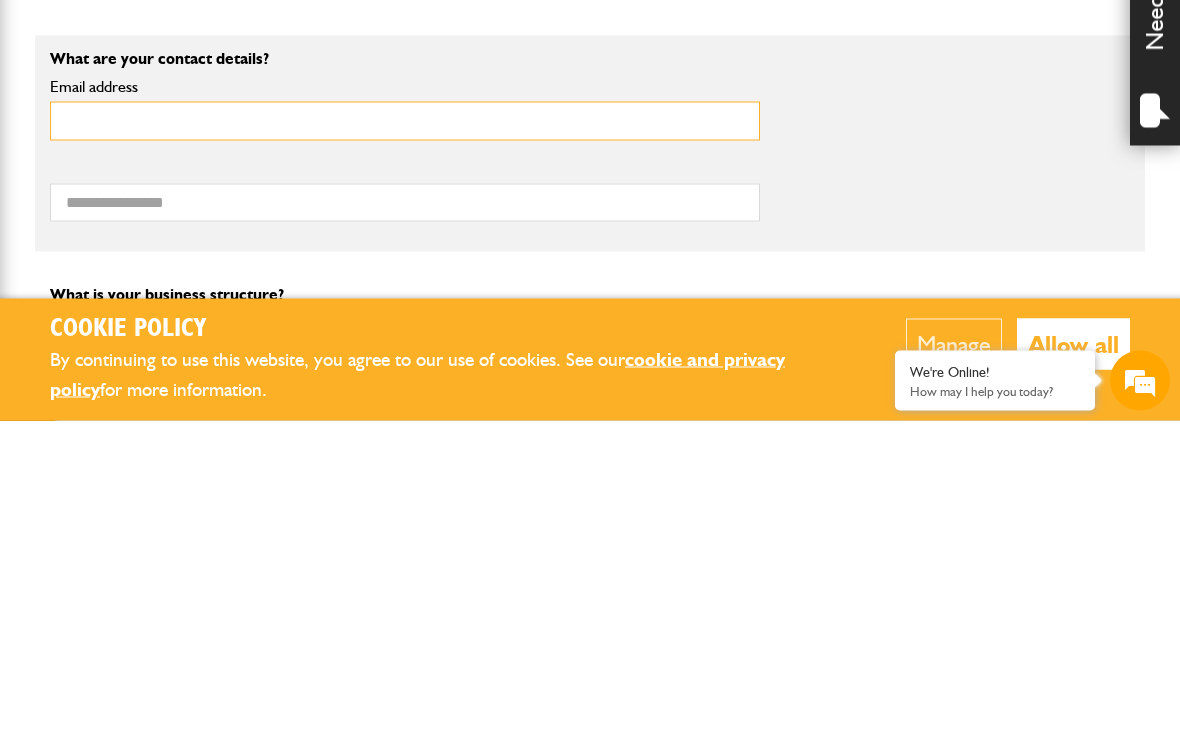 click on "Email address" at bounding box center [405, 446] 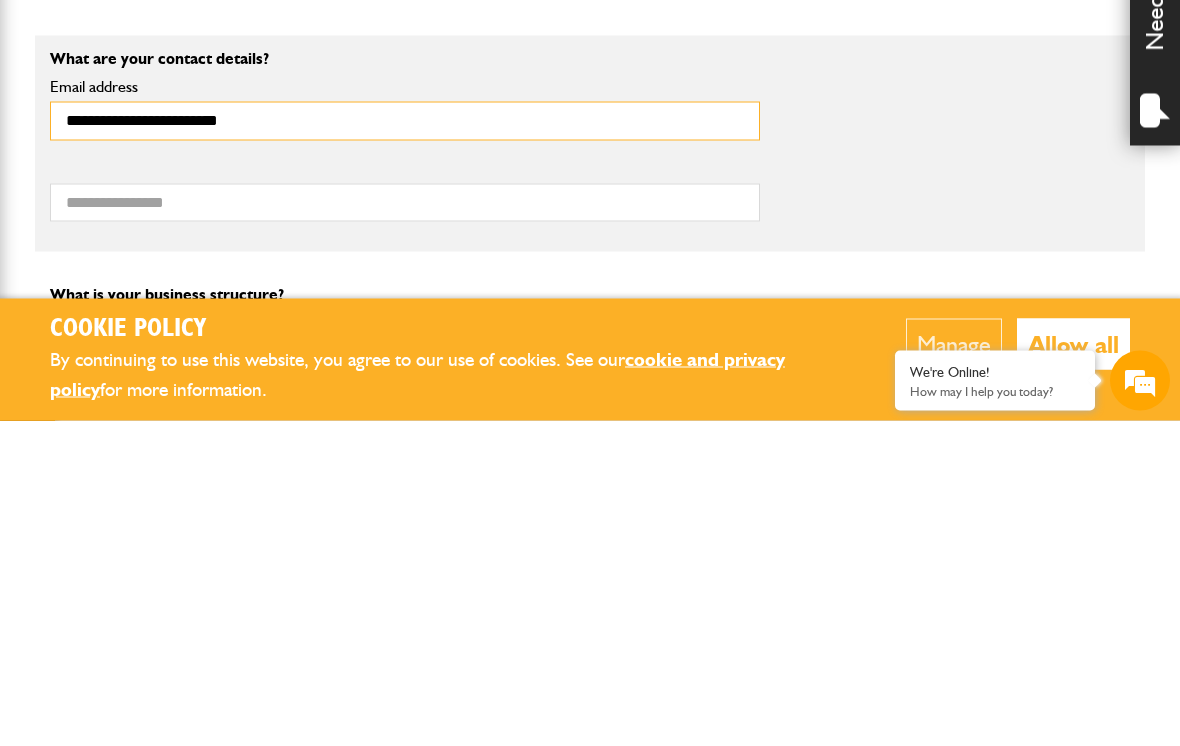 type on "**********" 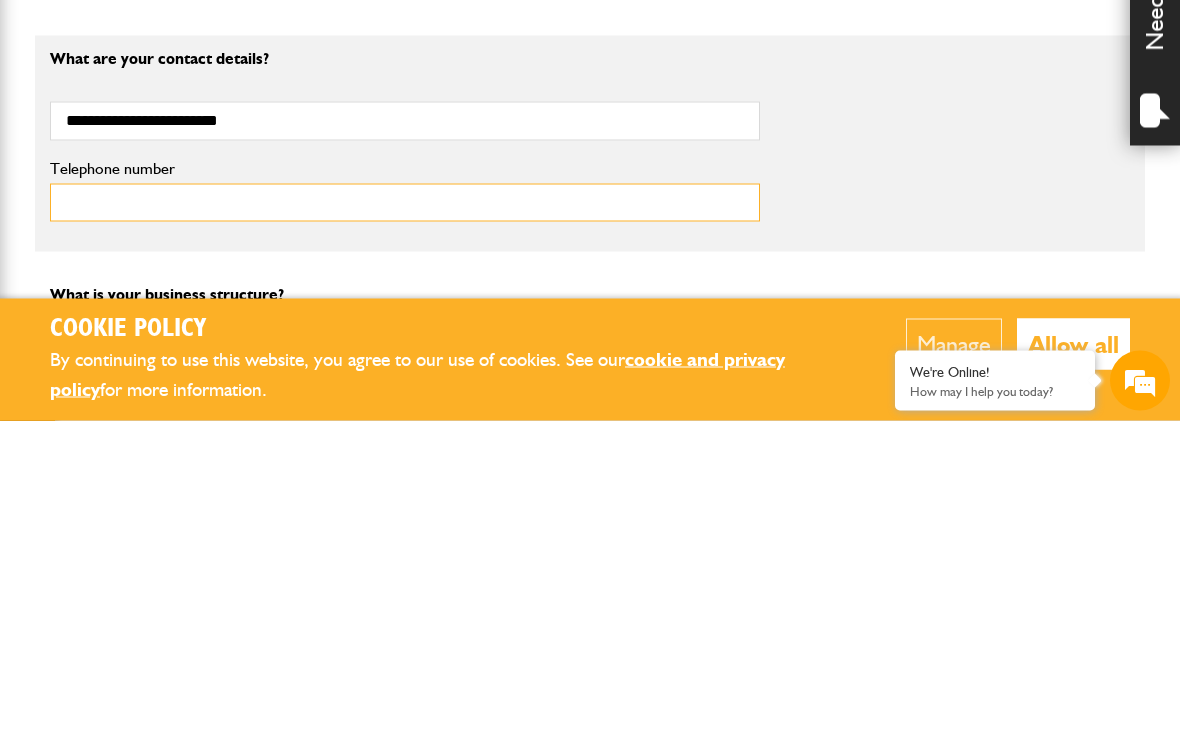 click on "Telephone number" at bounding box center [405, 528] 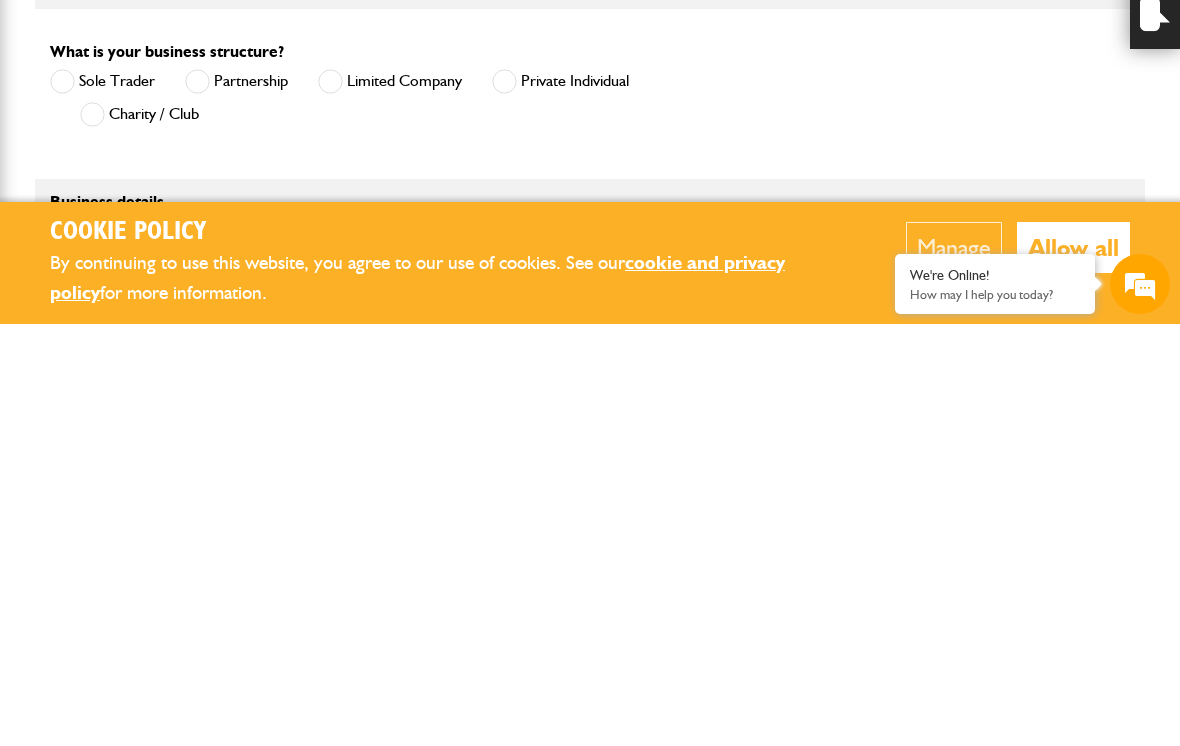 scroll, scrollTop: 1152, scrollLeft: 0, axis: vertical 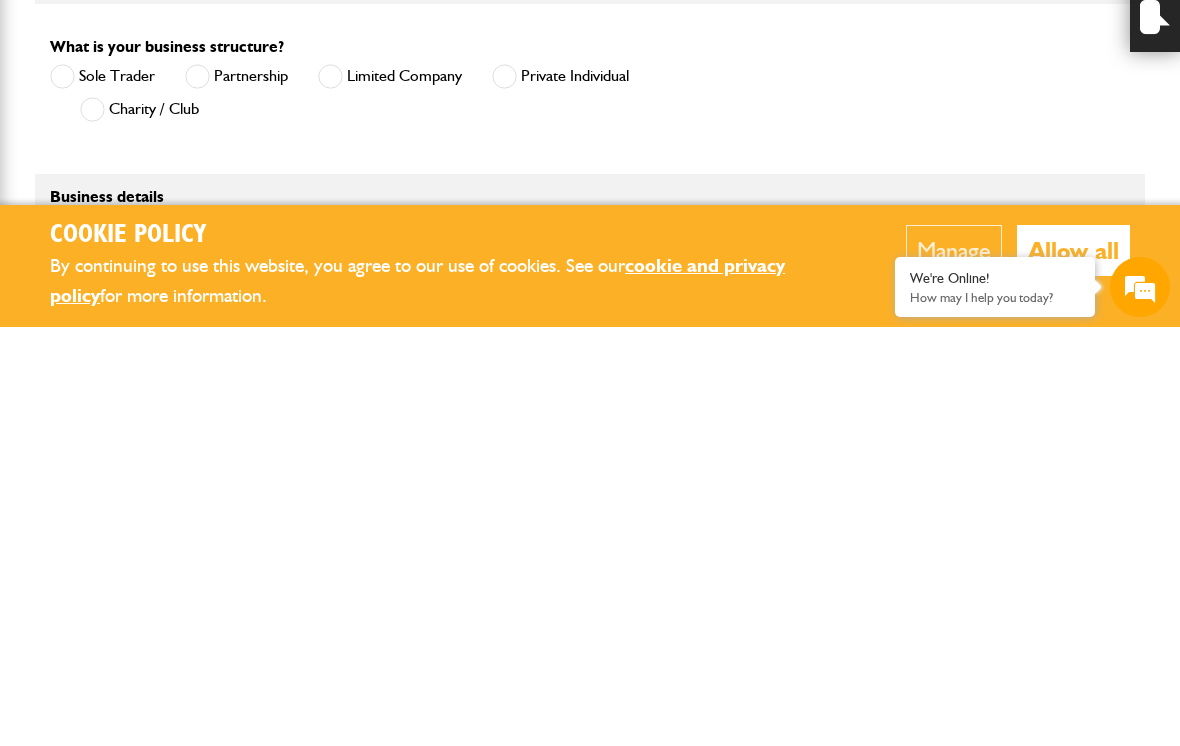 type on "**********" 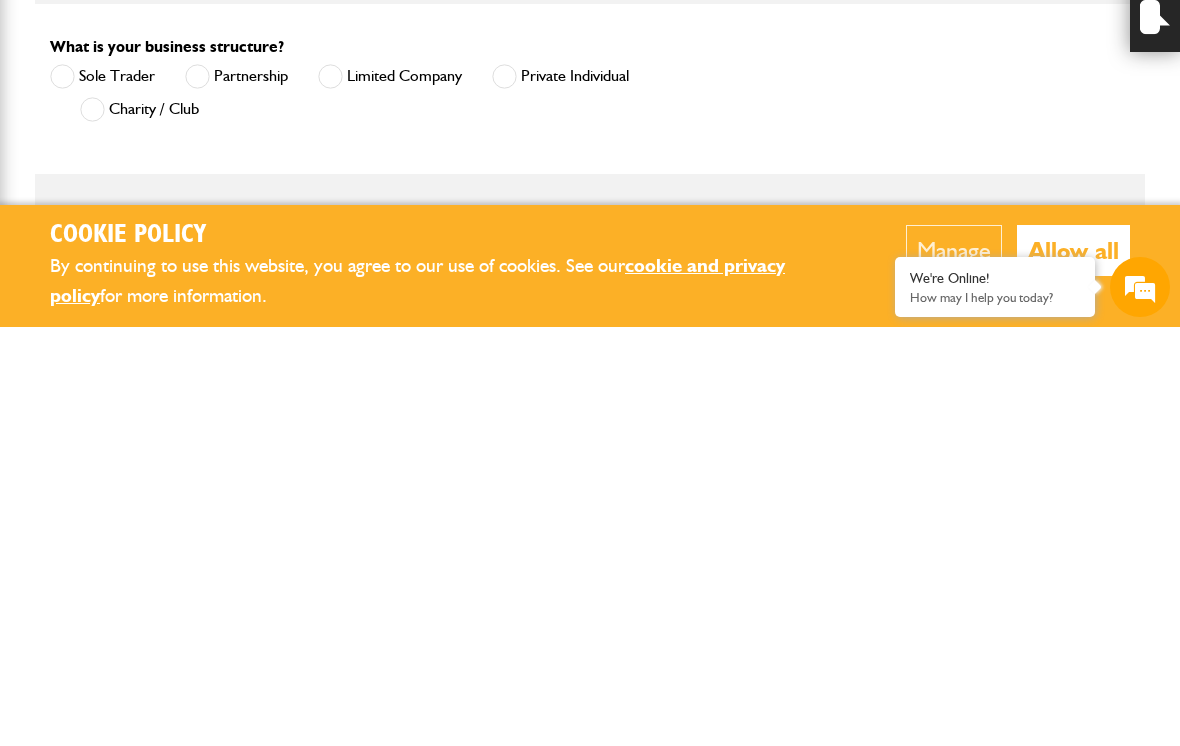 scroll, scrollTop: 1571, scrollLeft: 0, axis: vertical 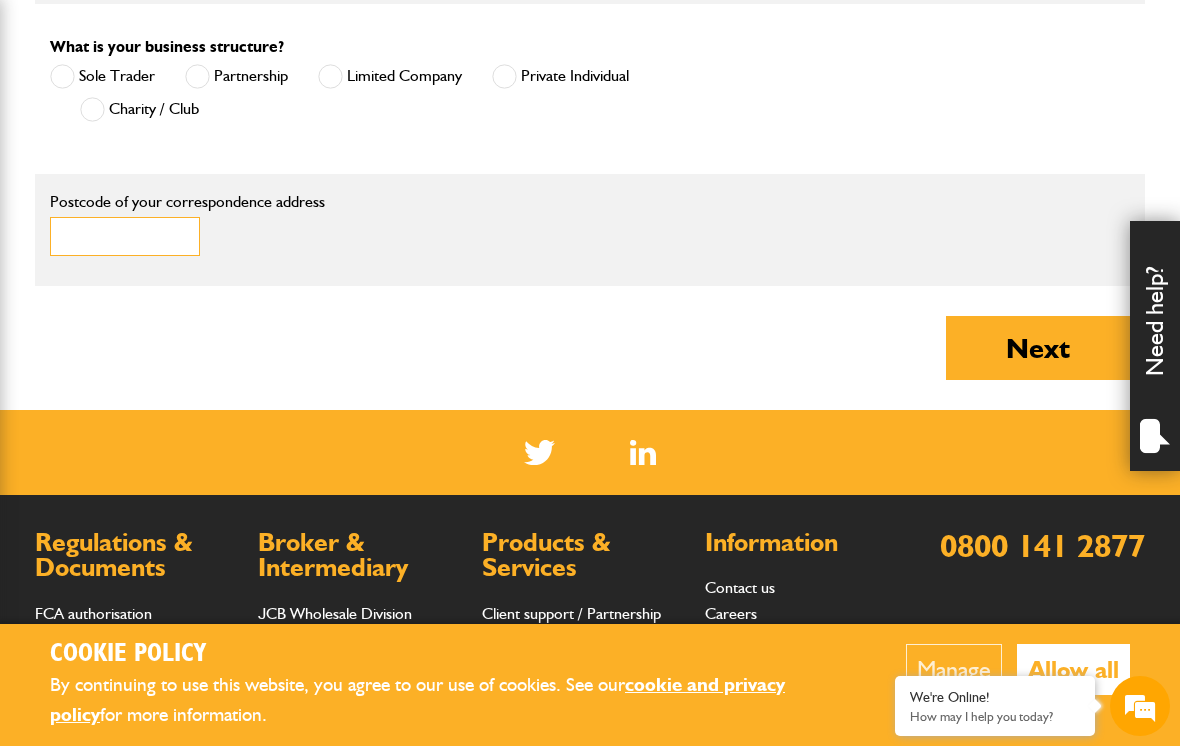 click on "Postcode of your correspondence address" at bounding box center (125, 236) 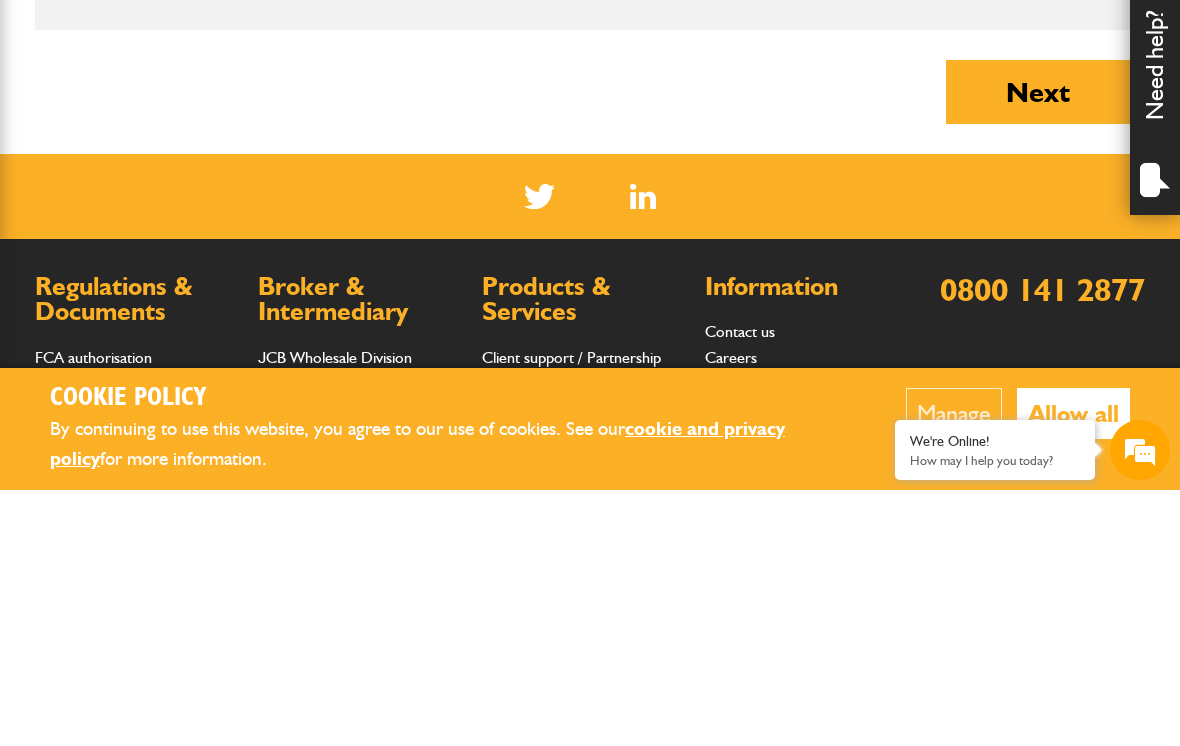 type on "*******" 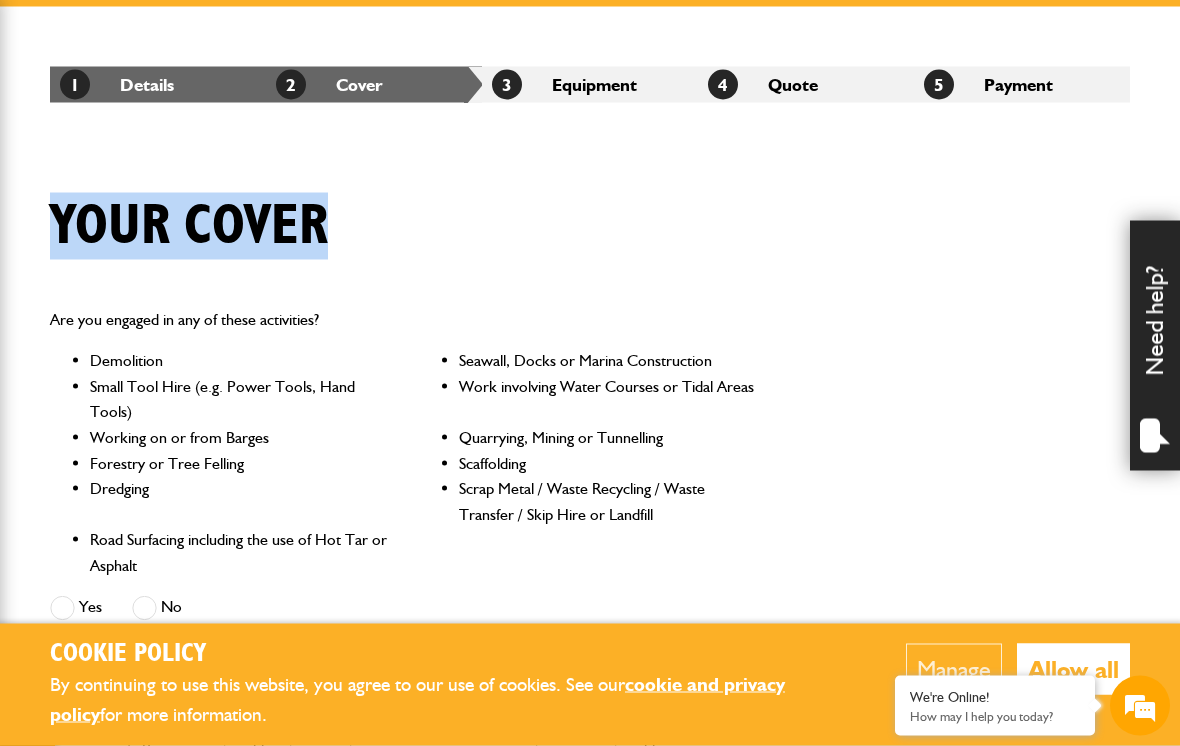 scroll, scrollTop: 329, scrollLeft: 0, axis: vertical 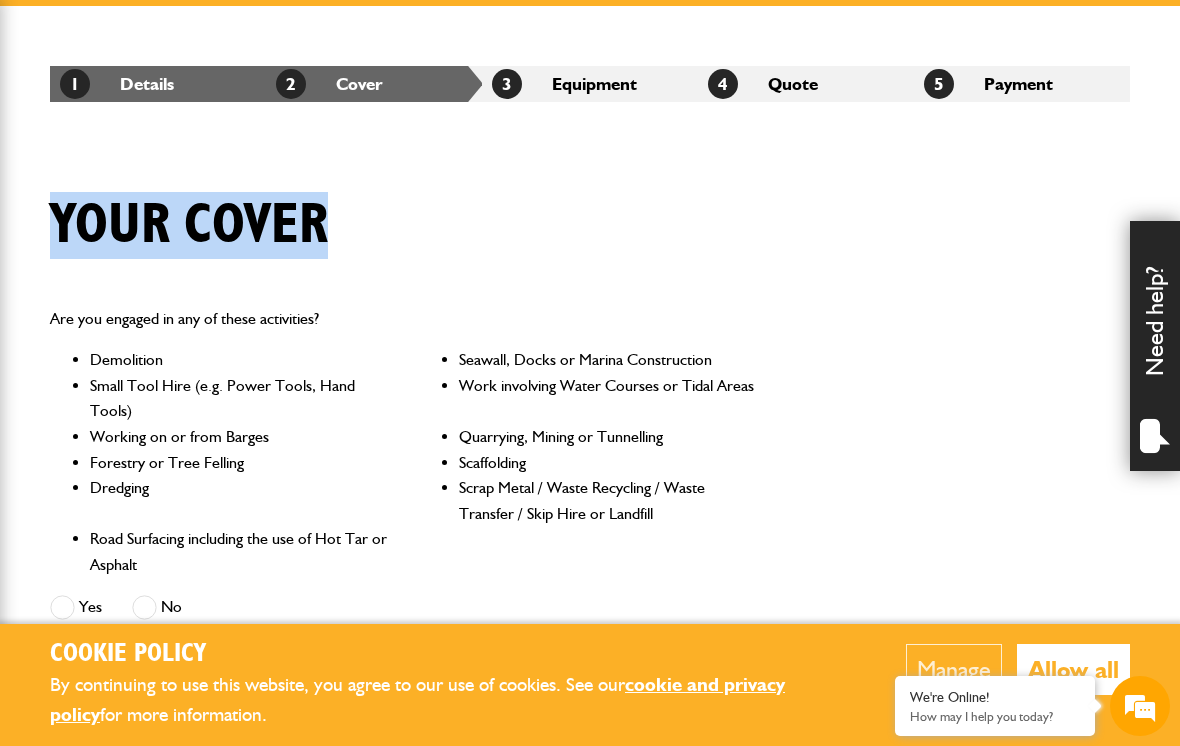 click on "No" at bounding box center (157, 607) 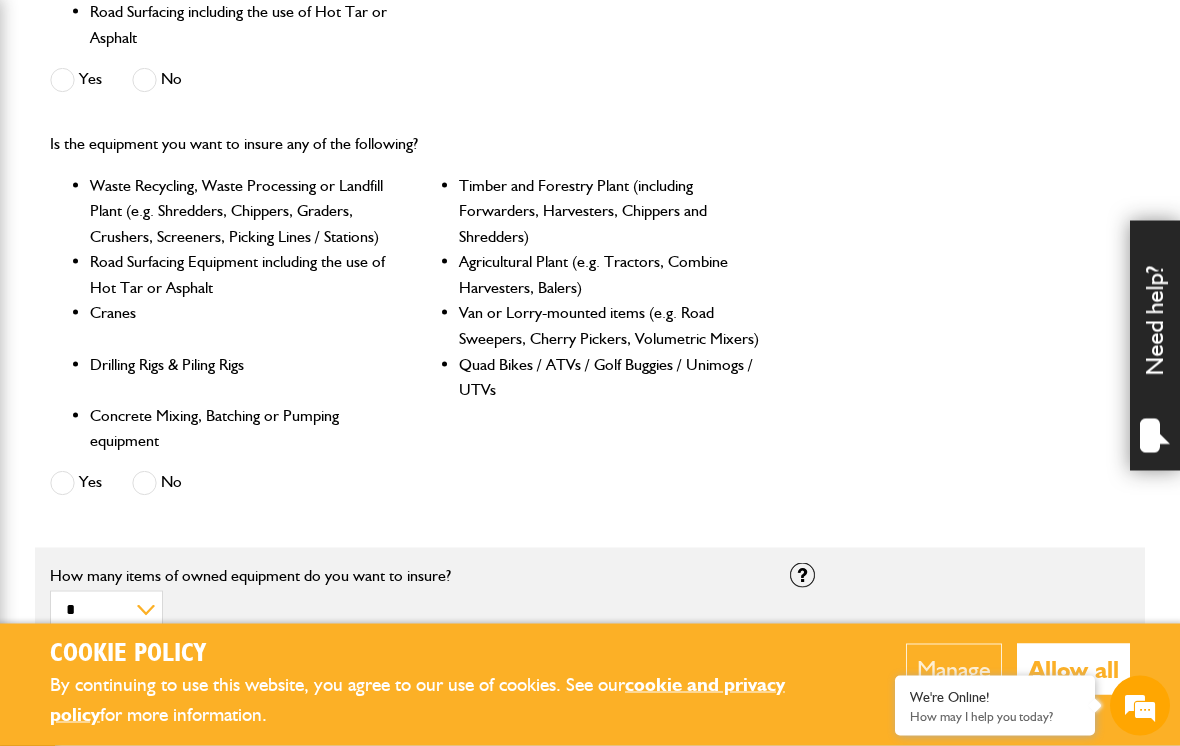 scroll, scrollTop: 858, scrollLeft: 0, axis: vertical 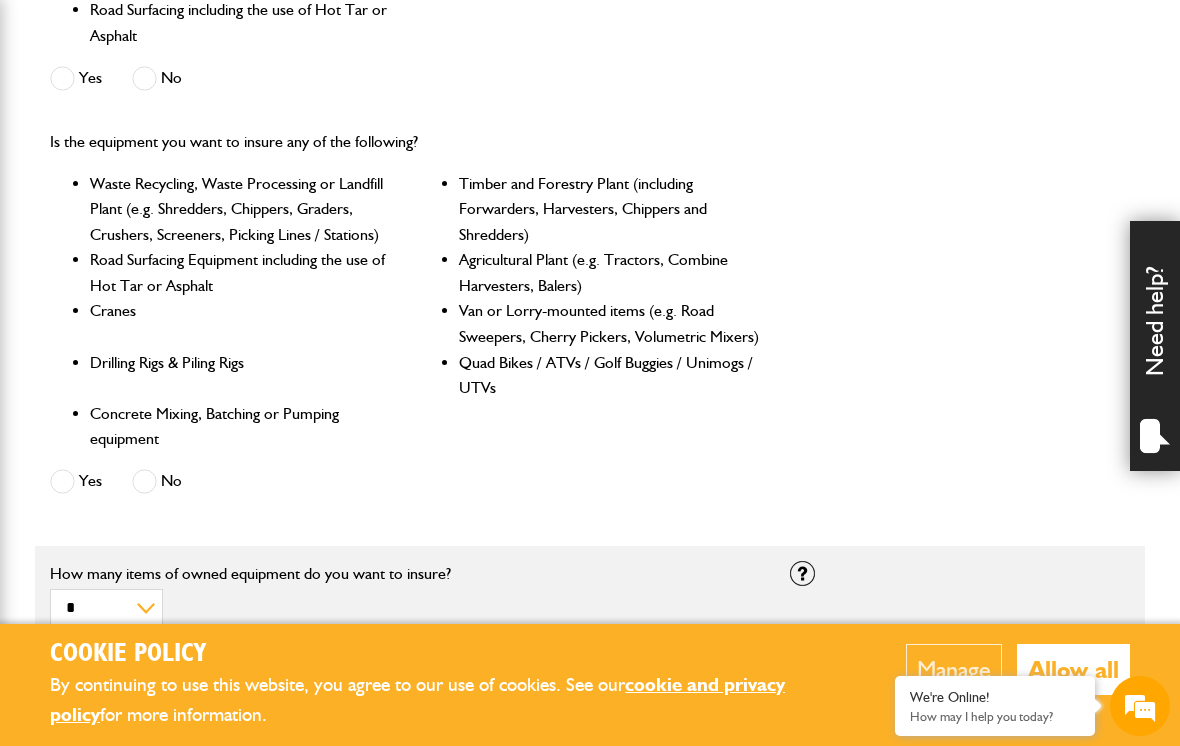 click on "No" at bounding box center (157, 481) 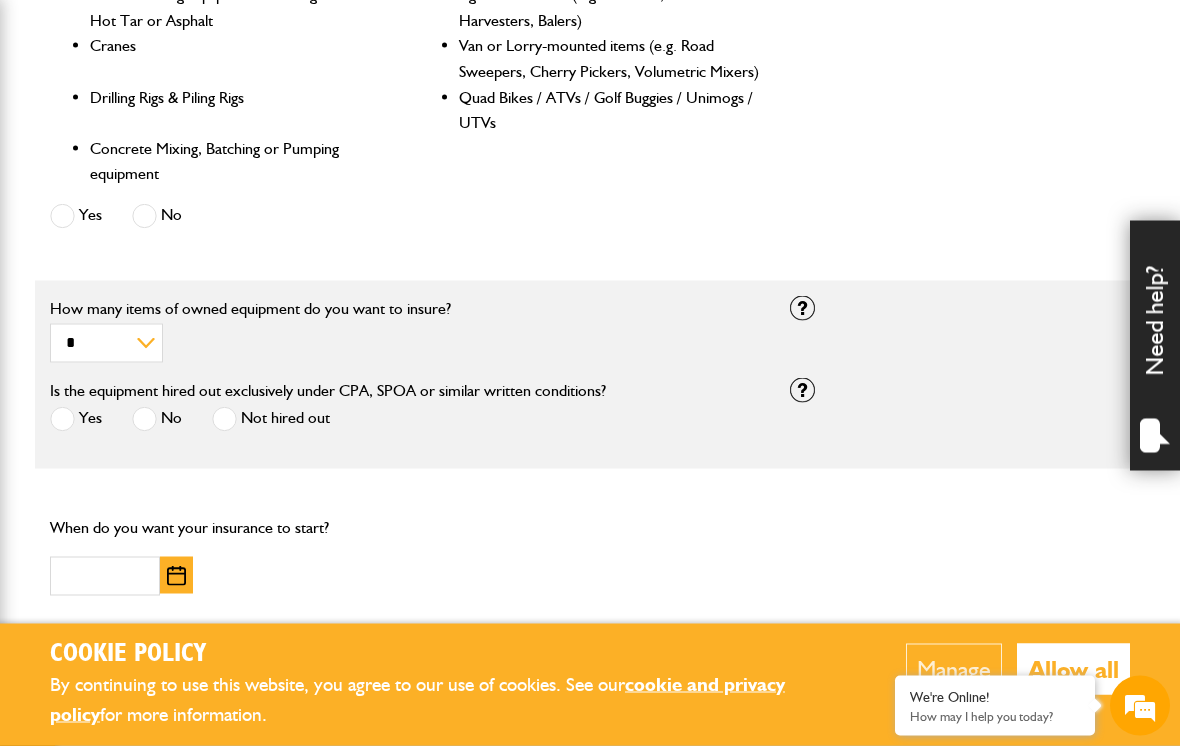 scroll, scrollTop: 1126, scrollLeft: 0, axis: vertical 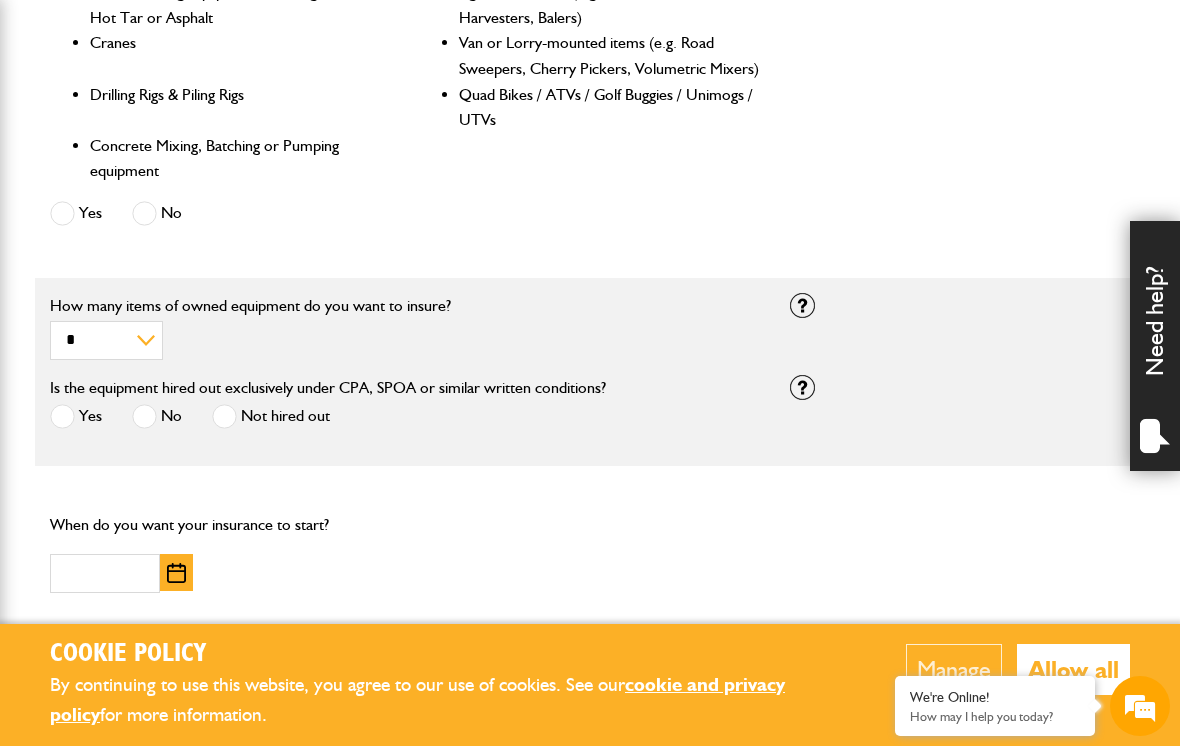 click on "No" at bounding box center [157, 416] 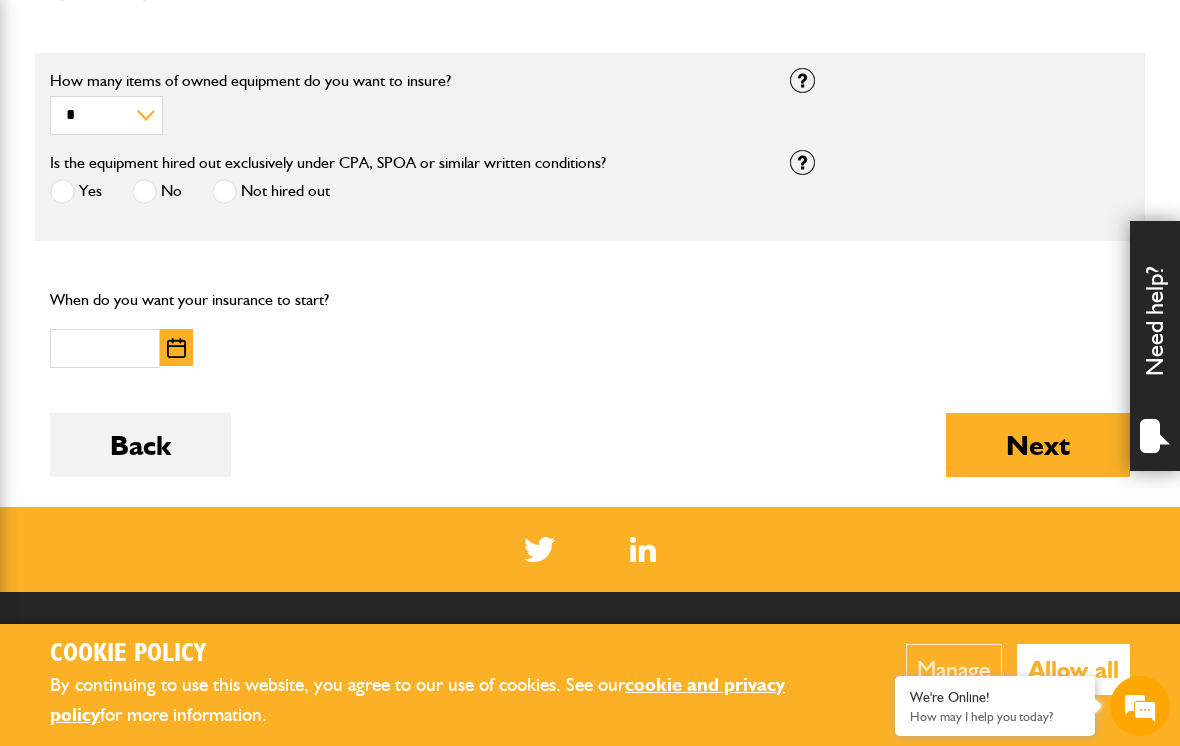 scroll, scrollTop: 1379, scrollLeft: 0, axis: vertical 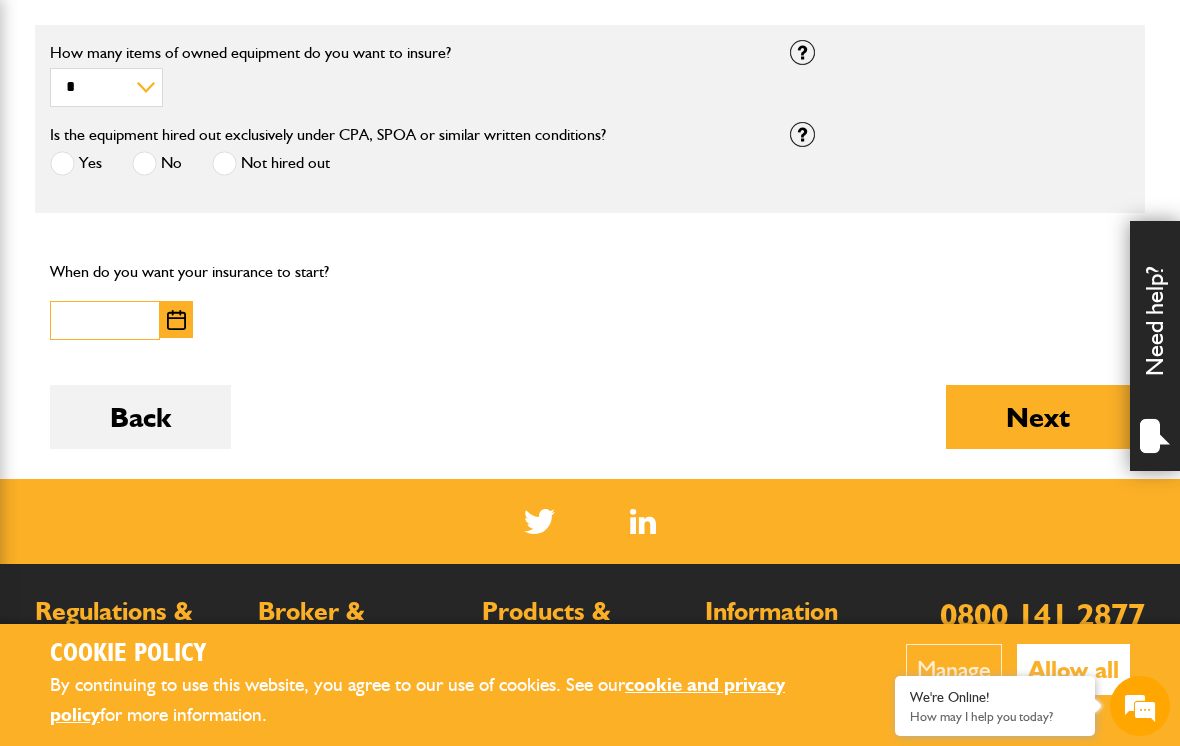 click at bounding box center [105, 320] 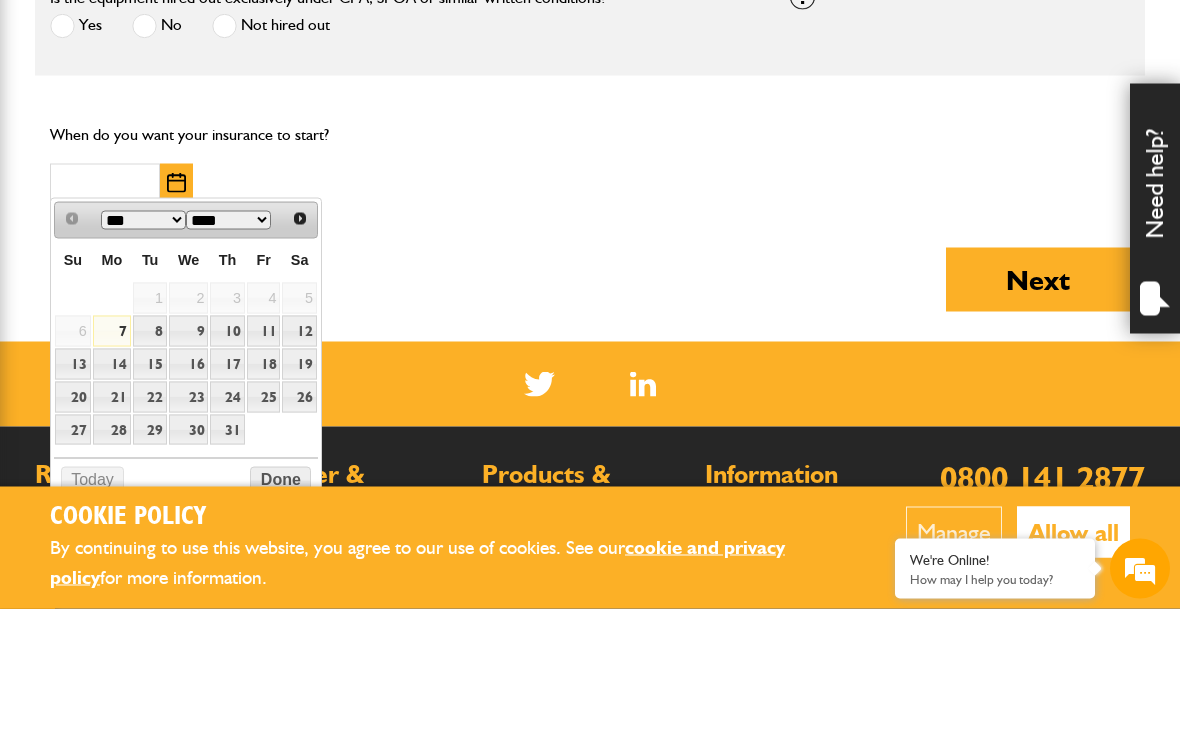 click on "****" at bounding box center [228, 357] 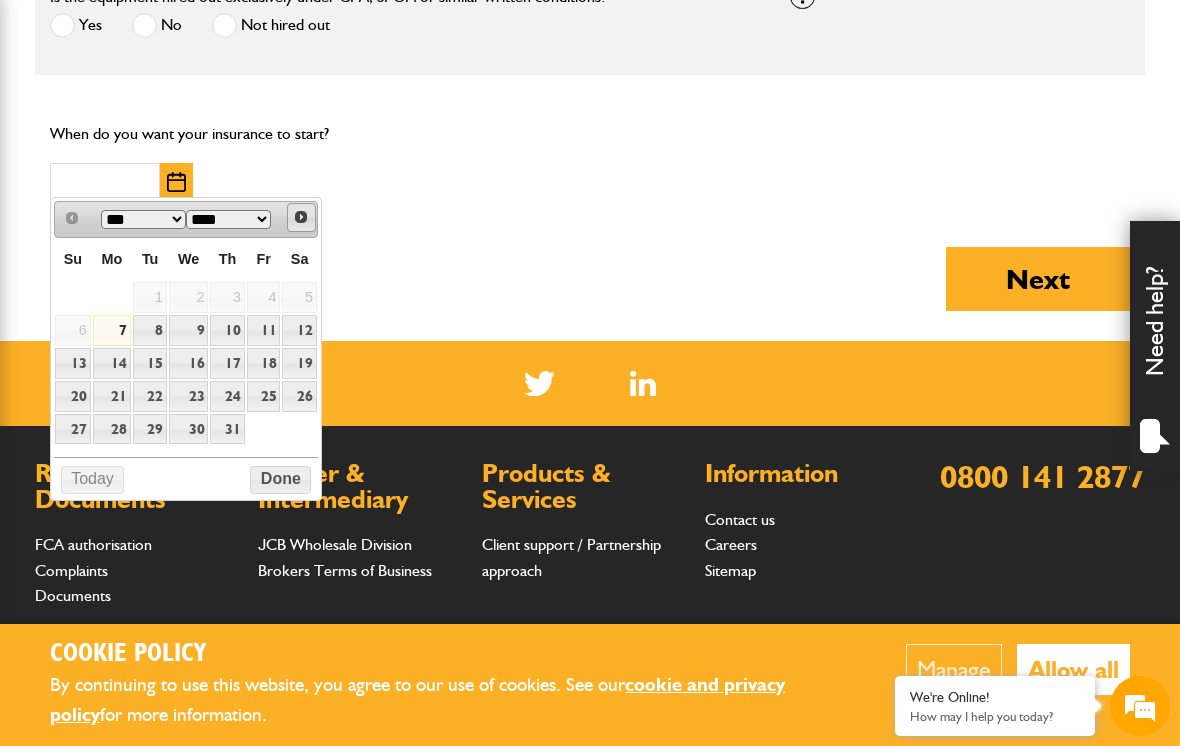 click on "Next" at bounding box center [301, 217] 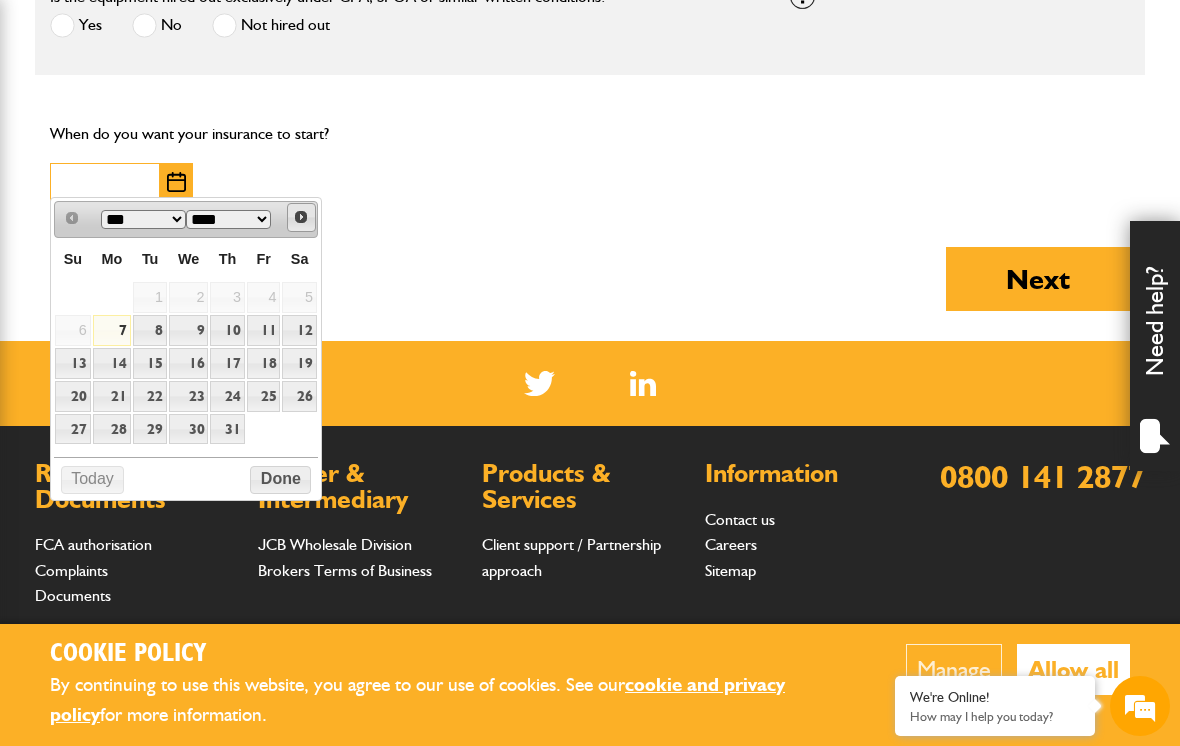 scroll, scrollTop: 1516, scrollLeft: 0, axis: vertical 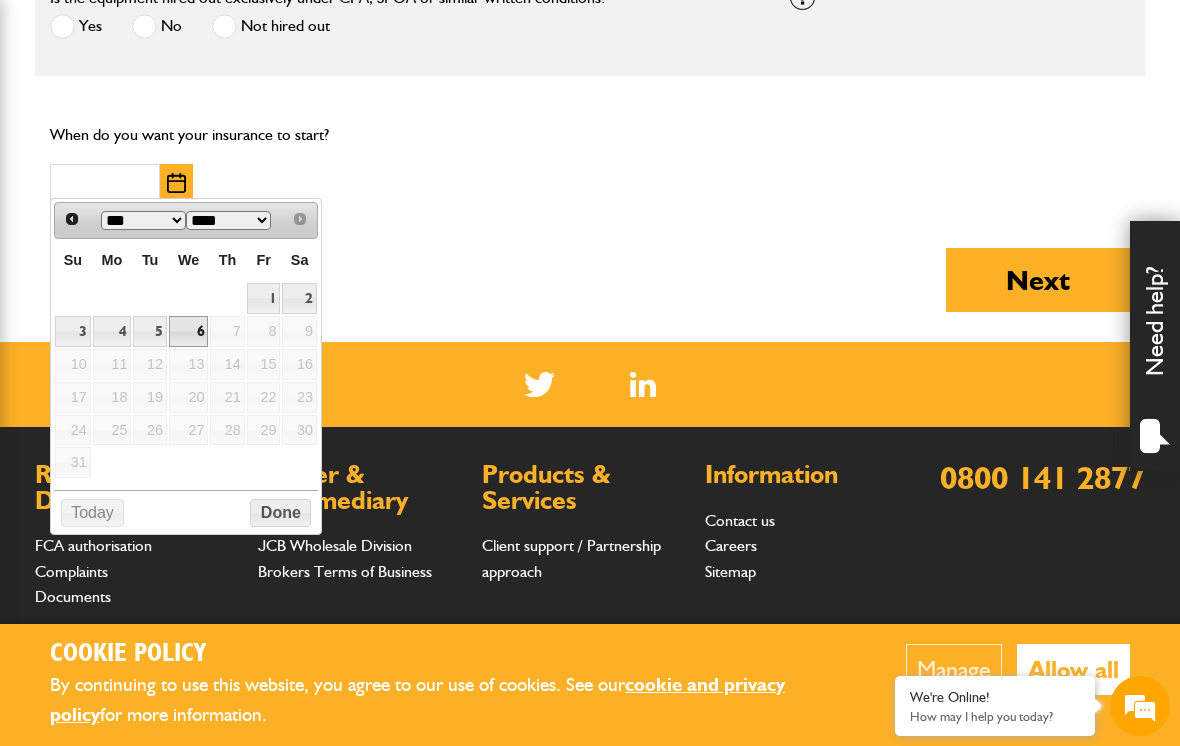 click on "6" at bounding box center (188, 331) 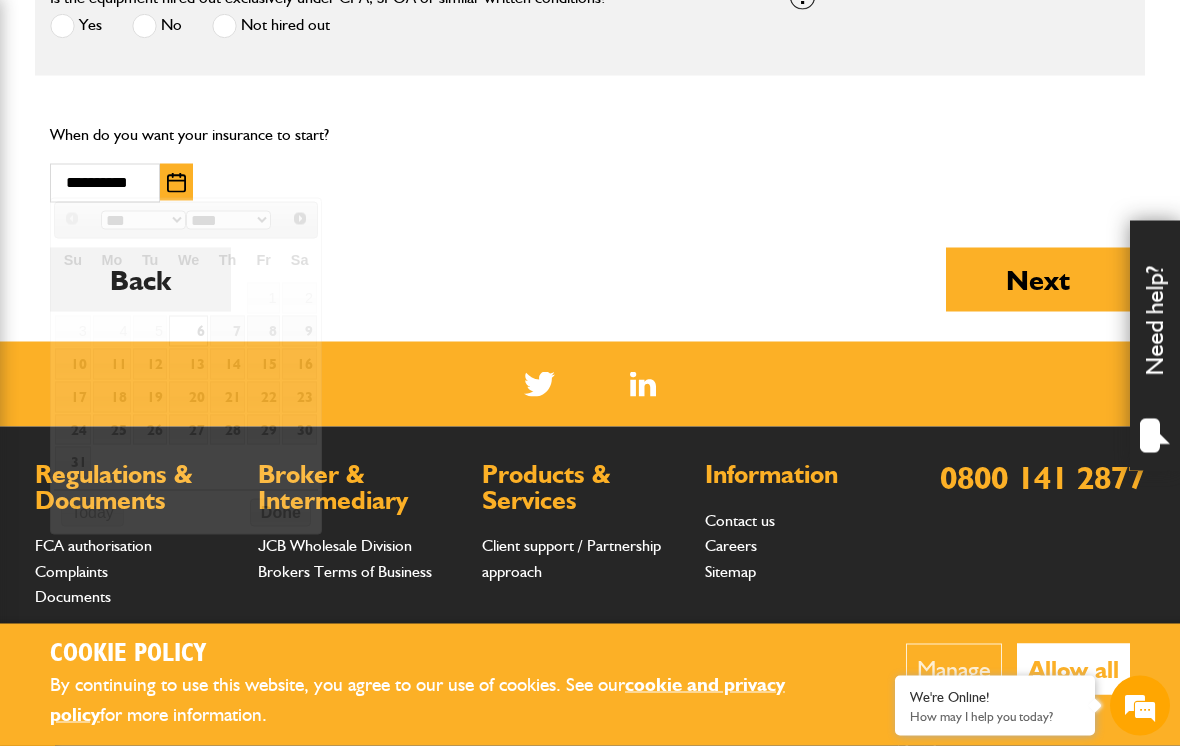 scroll, scrollTop: 1517, scrollLeft: 0, axis: vertical 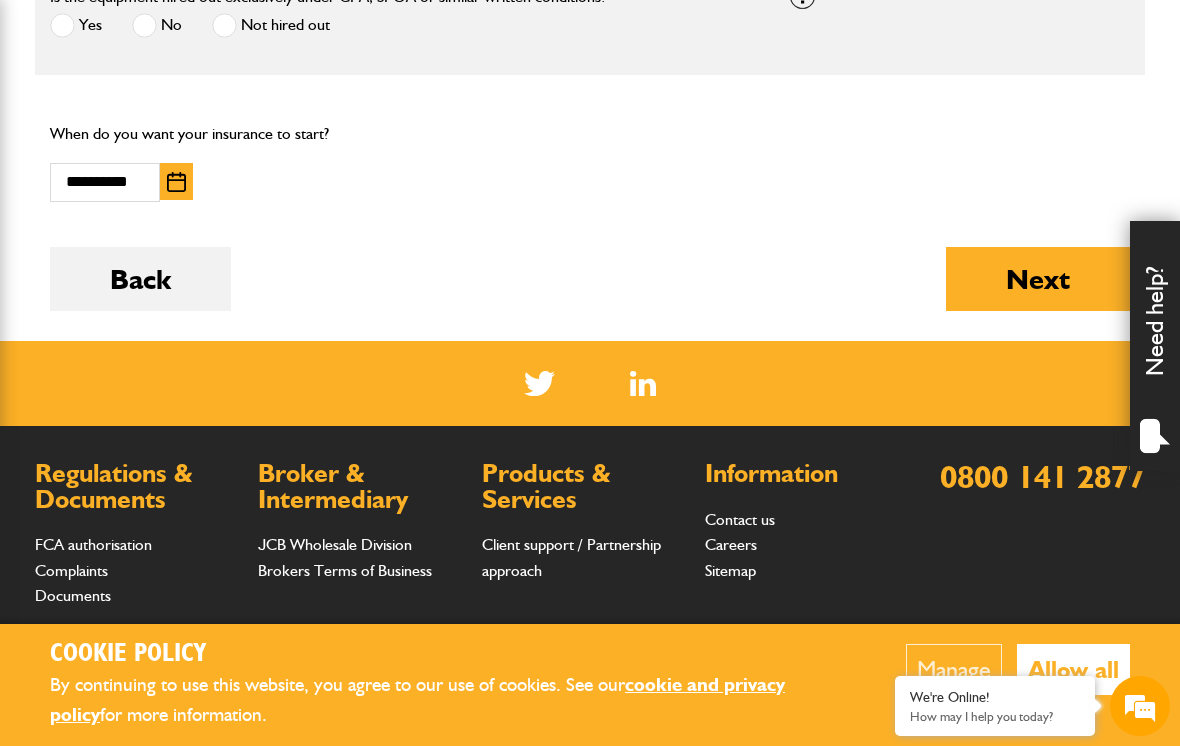 click on "Next" at bounding box center (1038, 279) 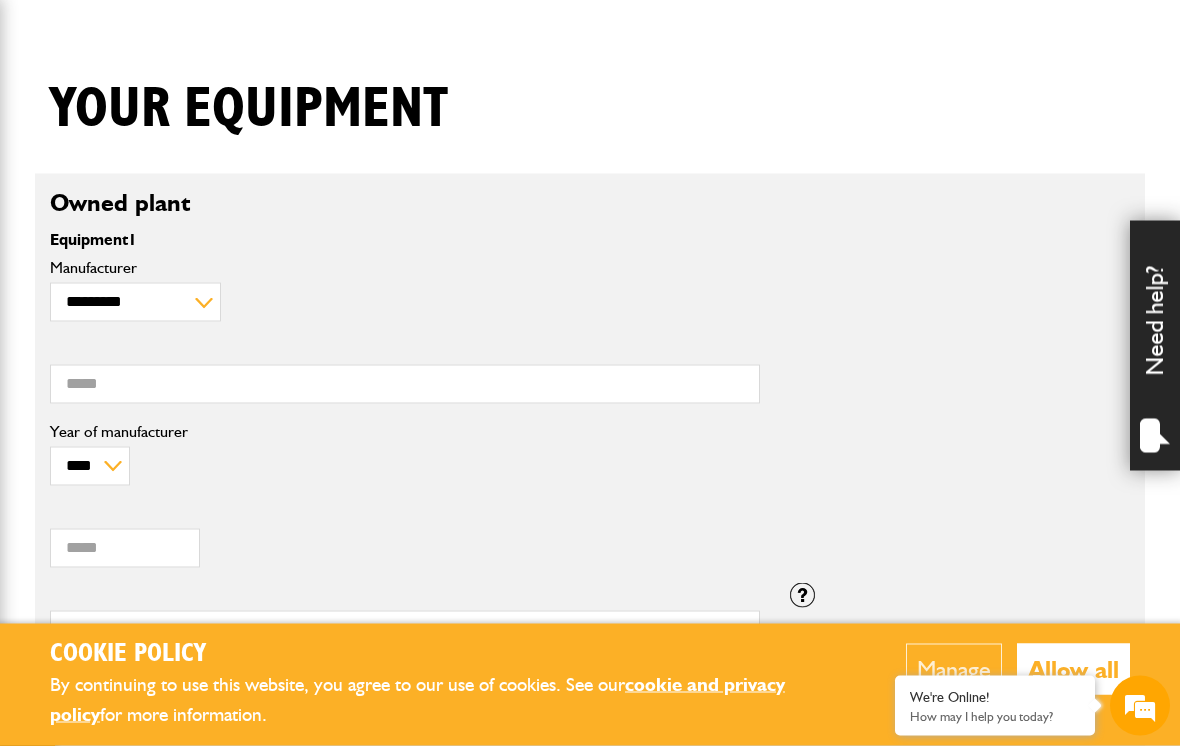 scroll, scrollTop: 446, scrollLeft: 0, axis: vertical 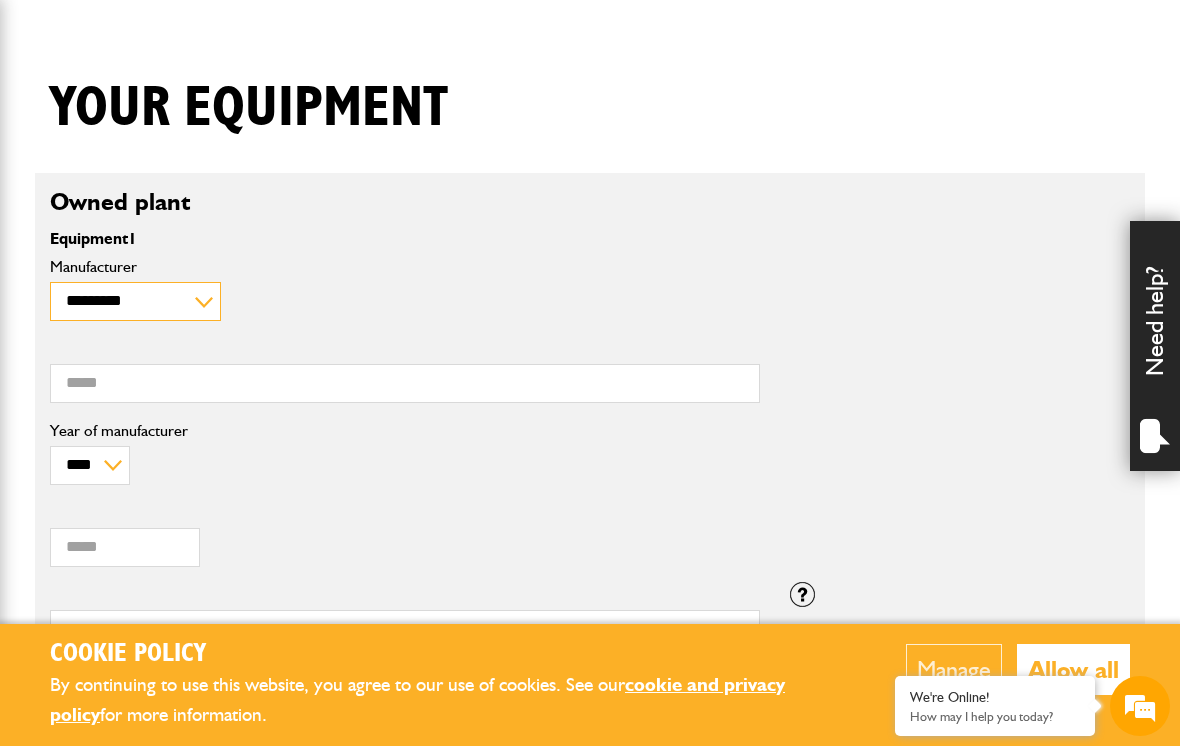 click on "**********" at bounding box center (135, 301) 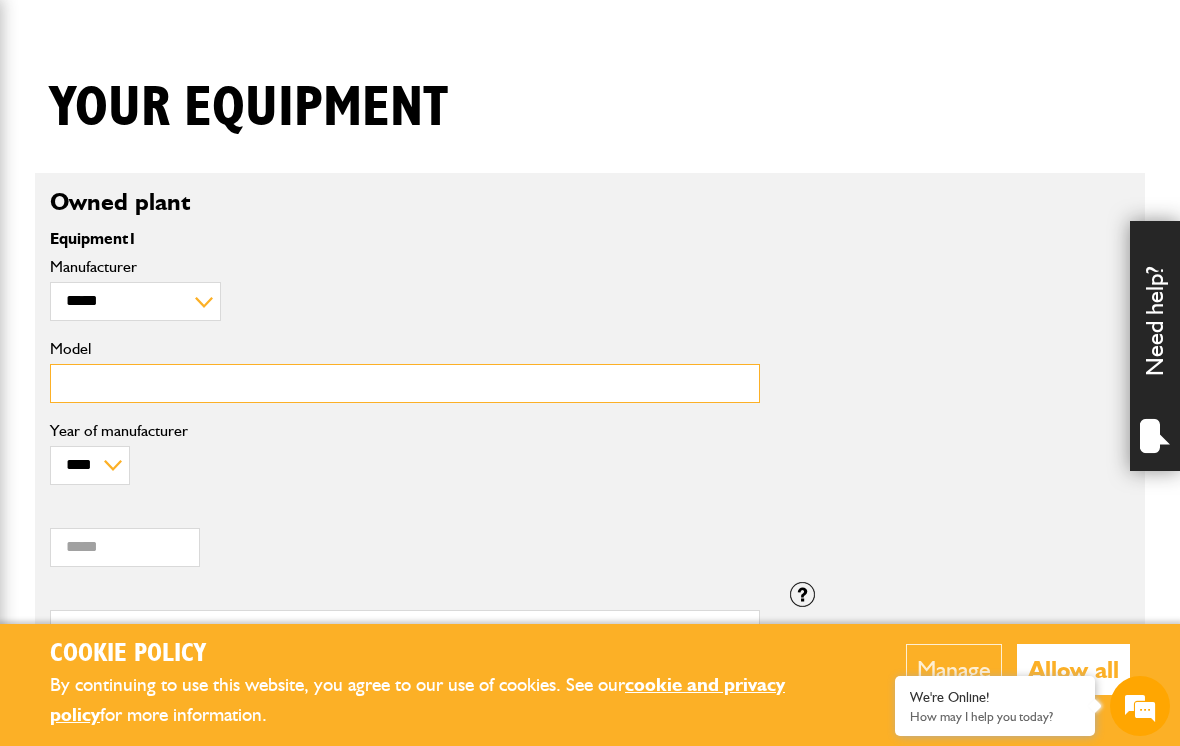 click on "Model" at bounding box center (405, 383) 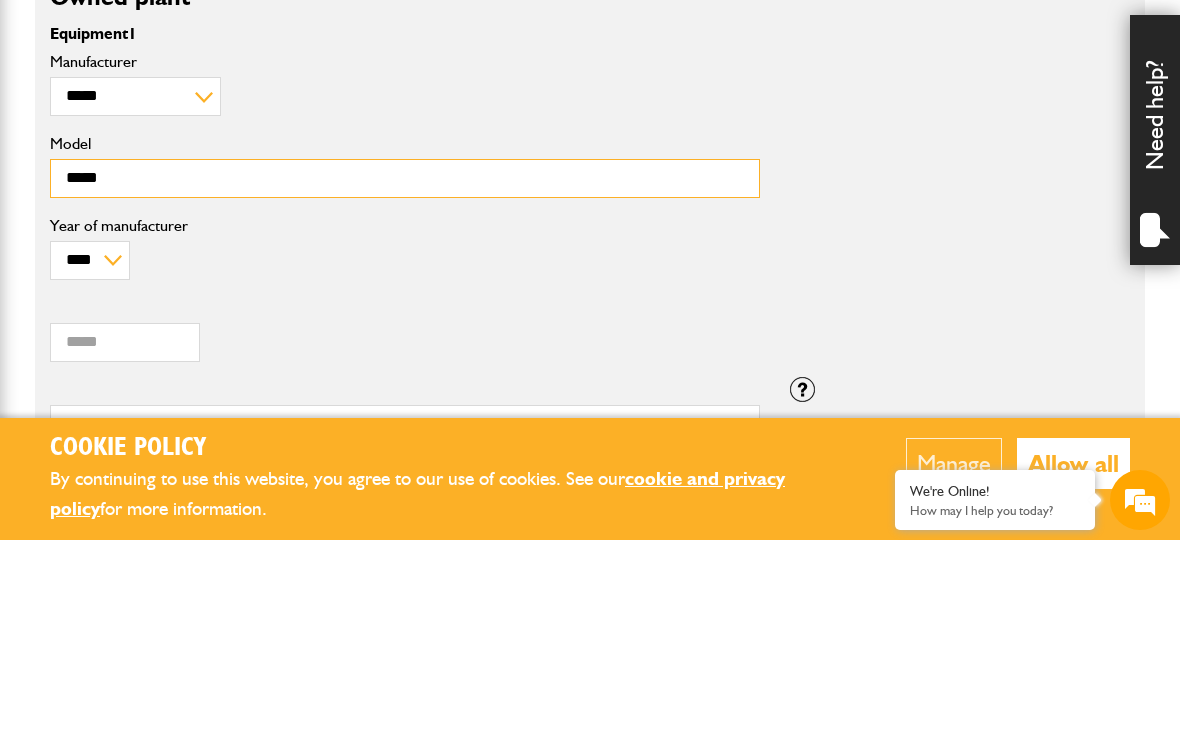 type on "*****" 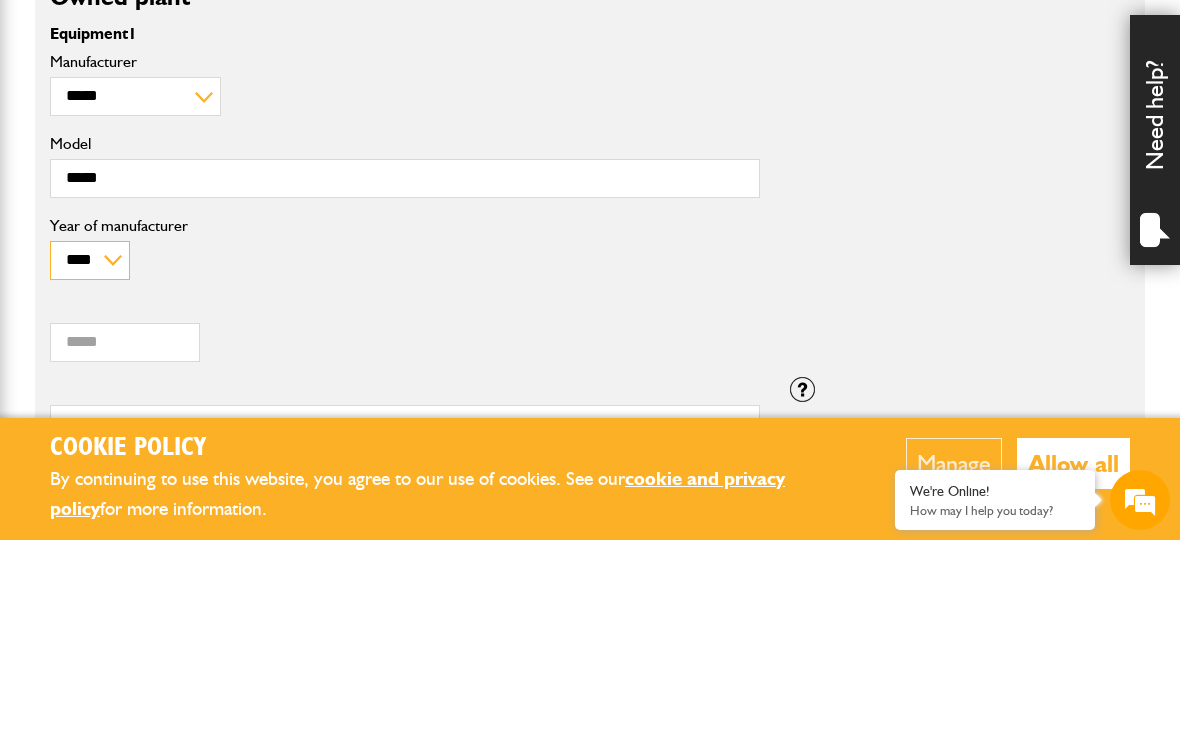 click on "****
****
****
****
****
****
****
****
****
****
****
****
****
****
****
****
****
****
****
****
****
****
****
****
****
****
****
****
****
****
****
****
****
****
****
****
****
****
****
****
****
****
****
****
****
****
****
****
****
****
****
****
****
****
****
****
****
****
****
****
****
****
****
****
****
****
****
****
****
****
****
****
****
****
****
****
****
****
****
****
****
****
****
****
****
****
****
****
****
****
****
****
****
****
****
****
****
****
****
****" at bounding box center (90, 466) 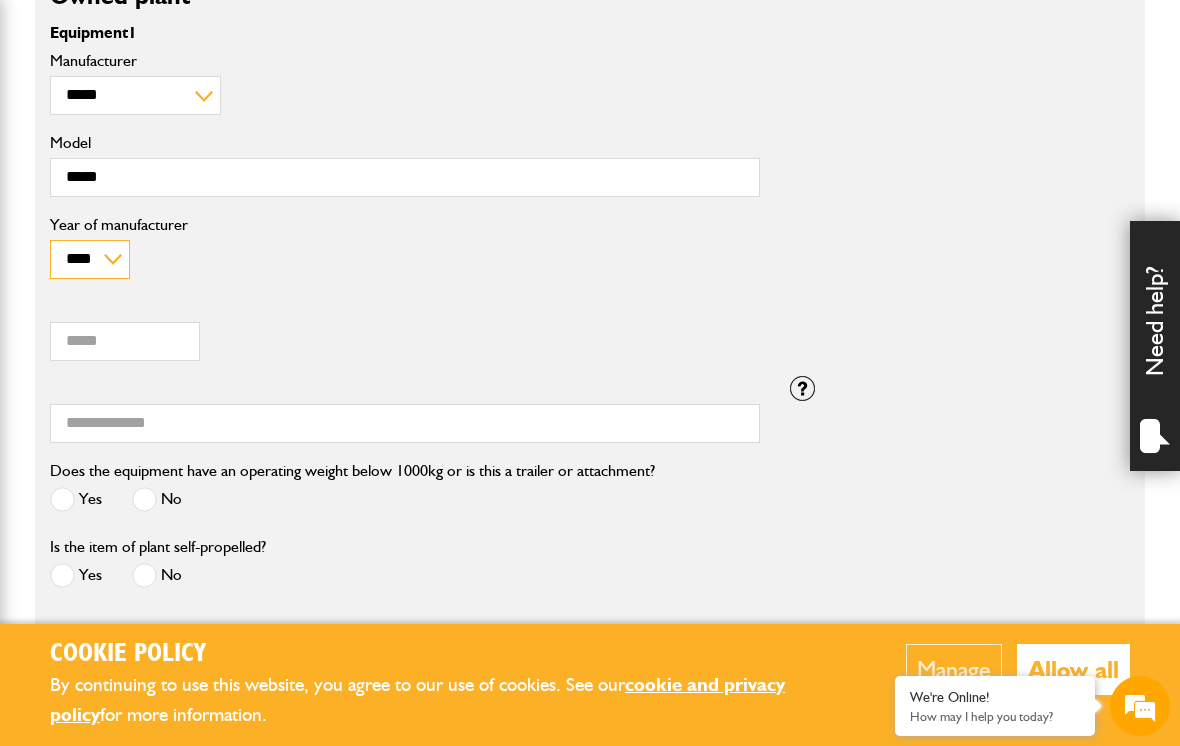 select on "****" 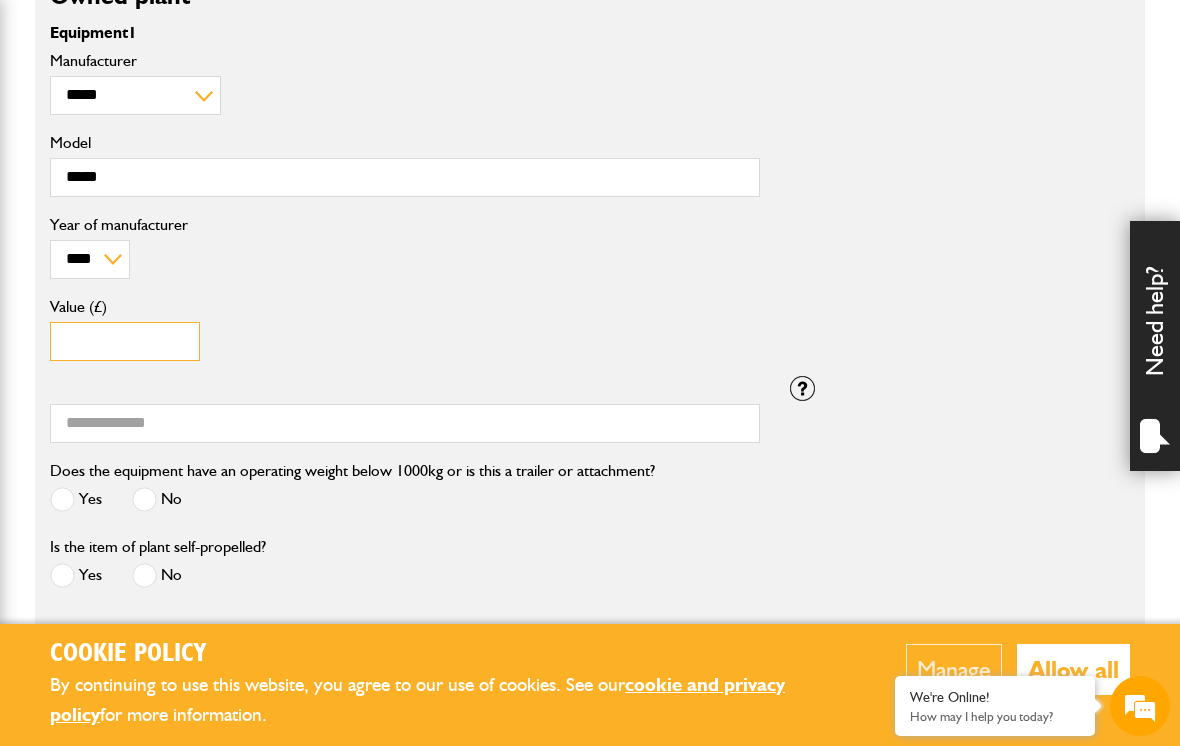 click on "Value (£)" at bounding box center (125, 341) 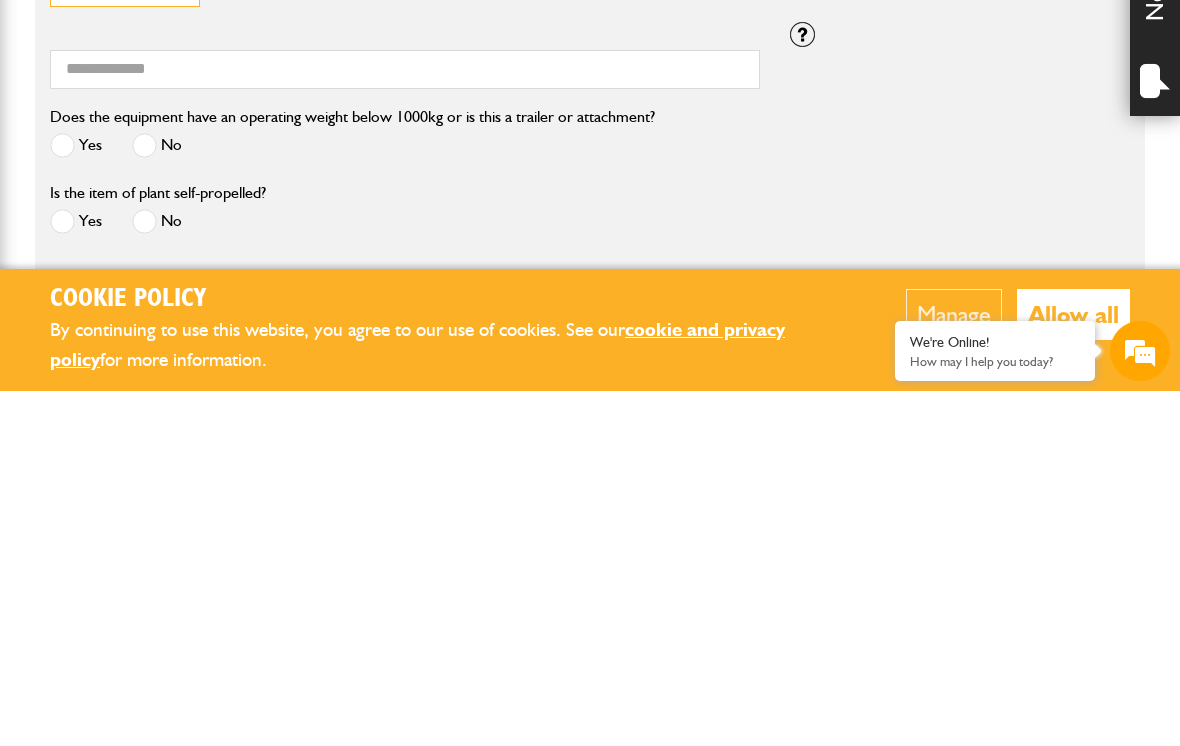 type on "*****" 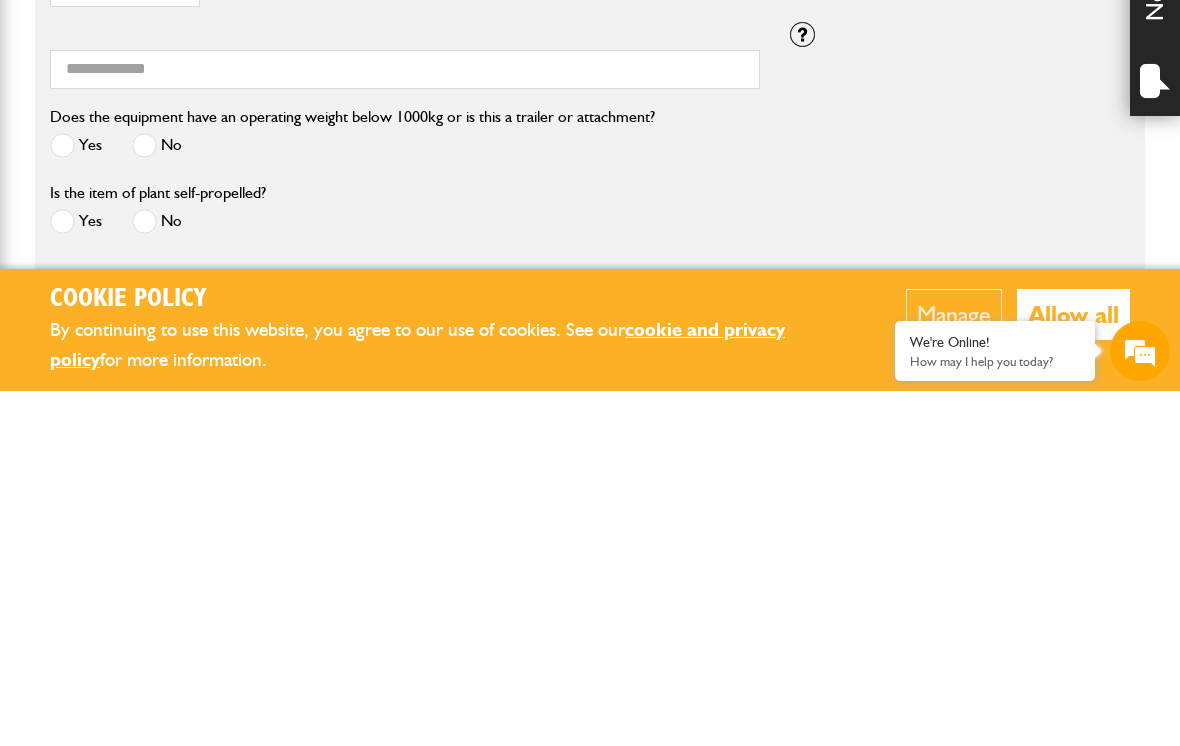 click at bounding box center (144, 500) 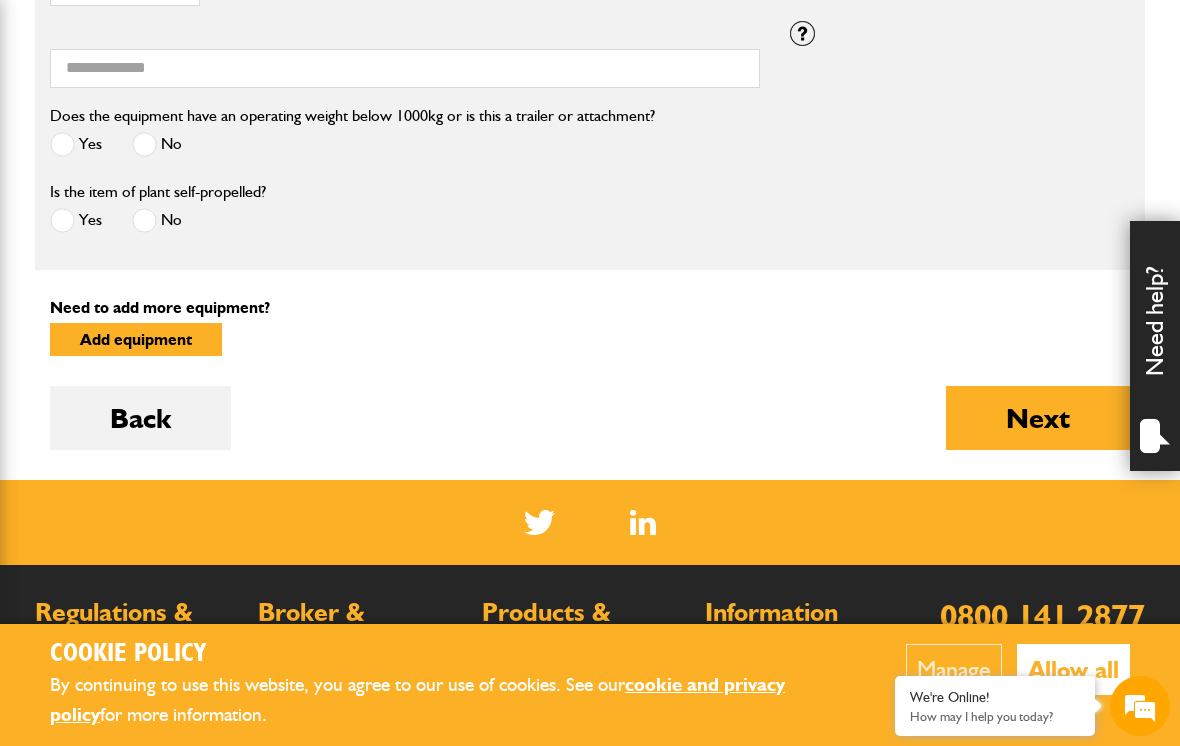 click at bounding box center [62, 220] 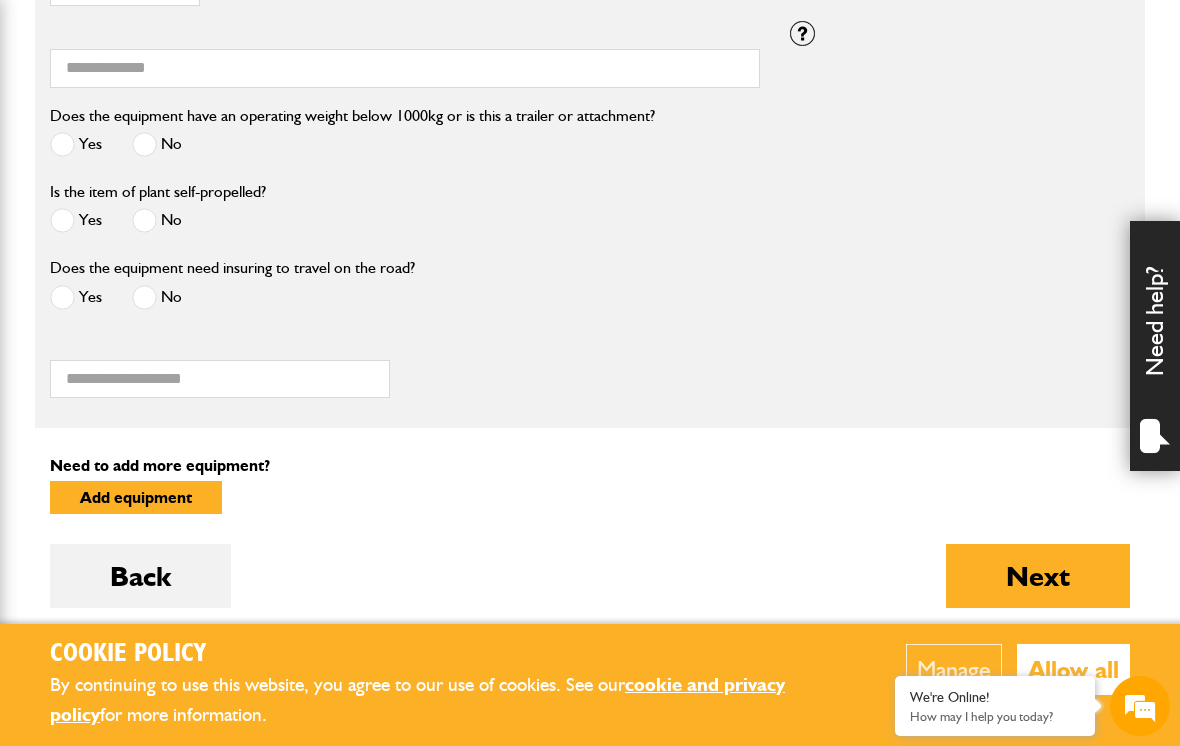 click on "No" at bounding box center (157, 297) 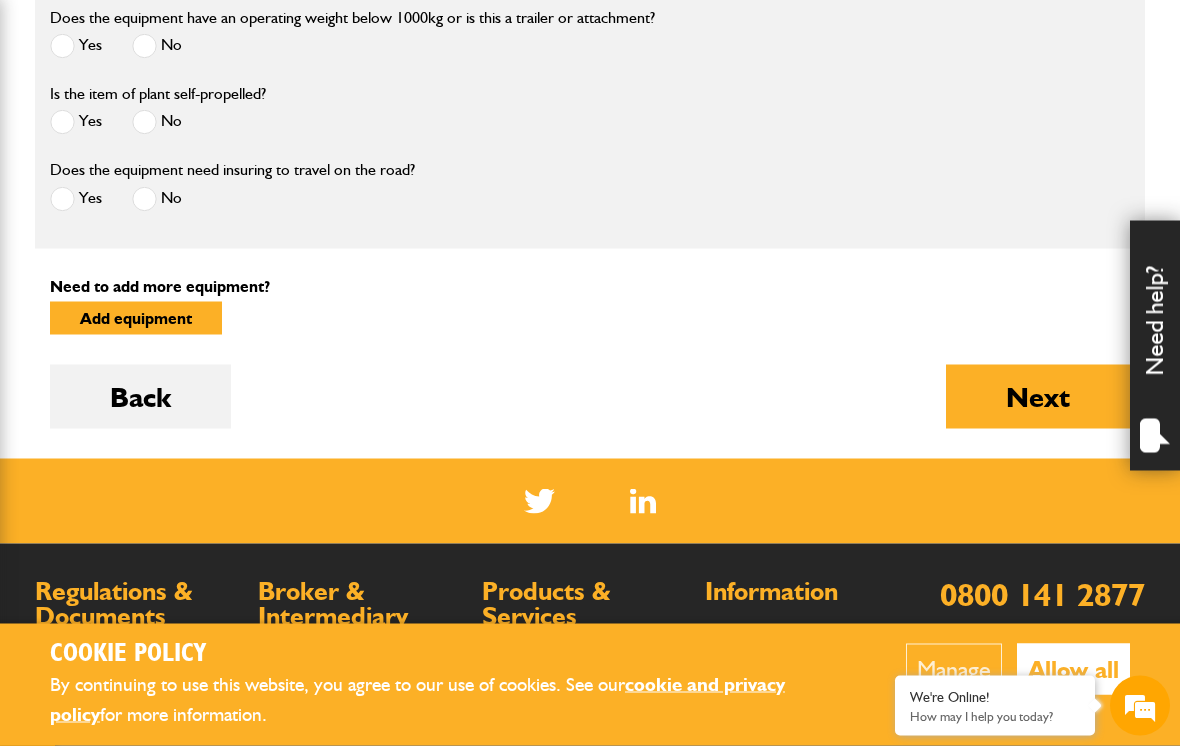 scroll, scrollTop: 1197, scrollLeft: 0, axis: vertical 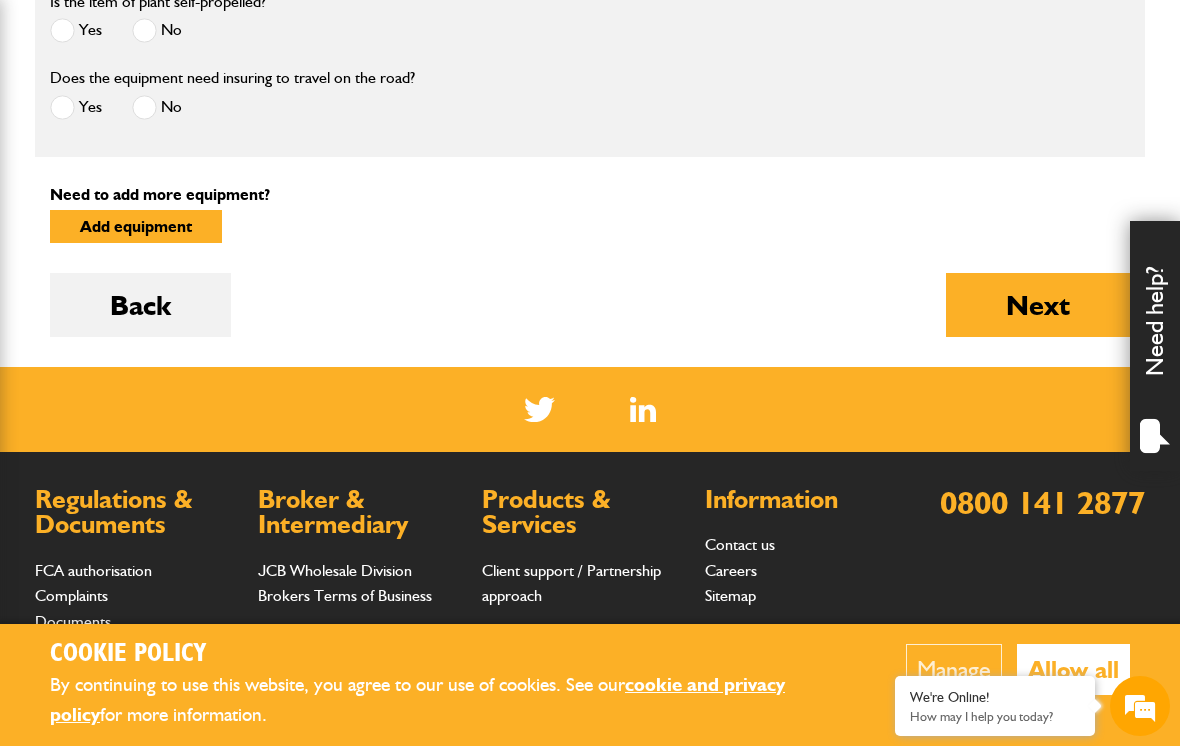 click on "Next" at bounding box center (1038, 305) 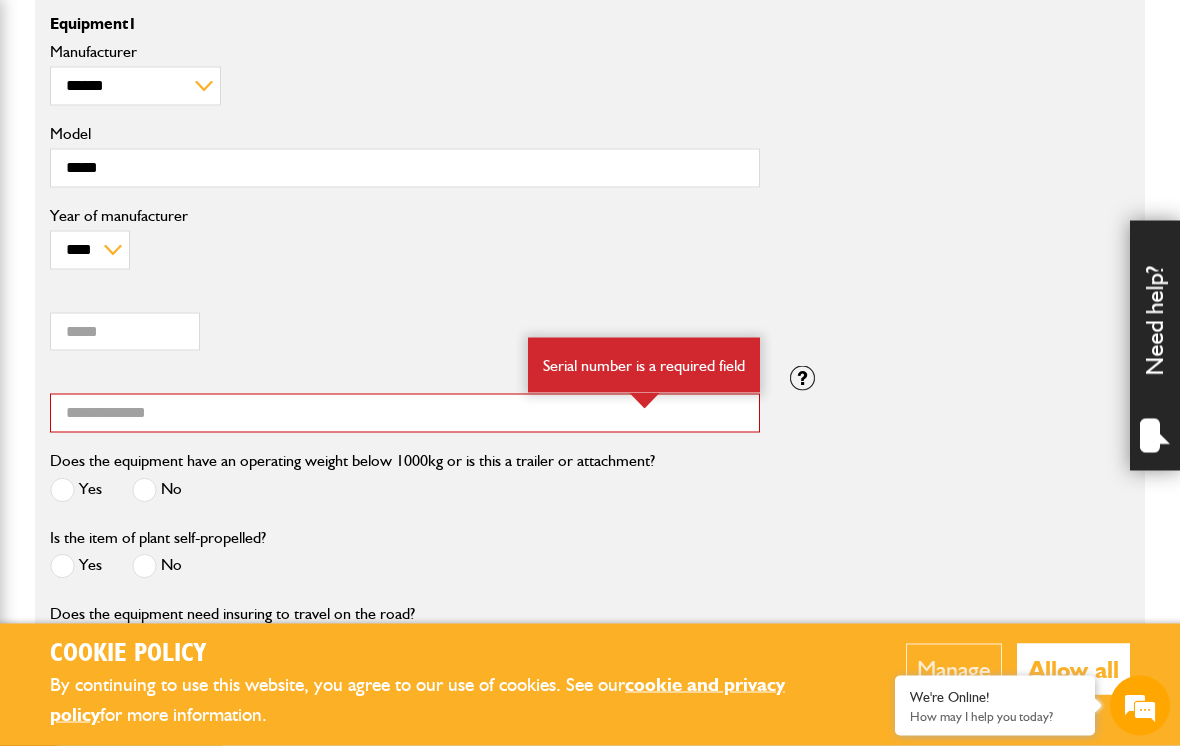 scroll, scrollTop: 764, scrollLeft: 0, axis: vertical 